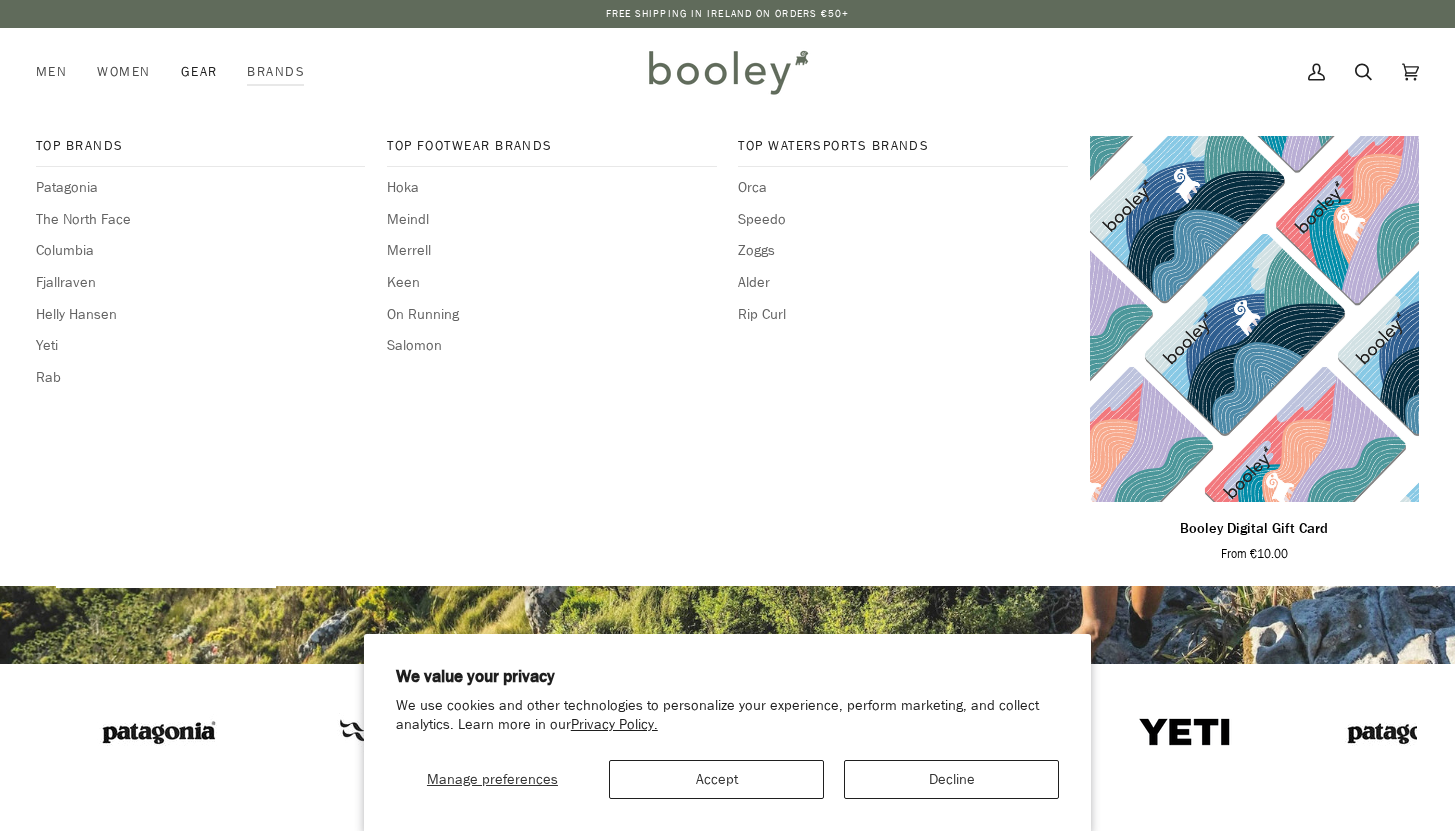 scroll, scrollTop: 0, scrollLeft: 0, axis: both 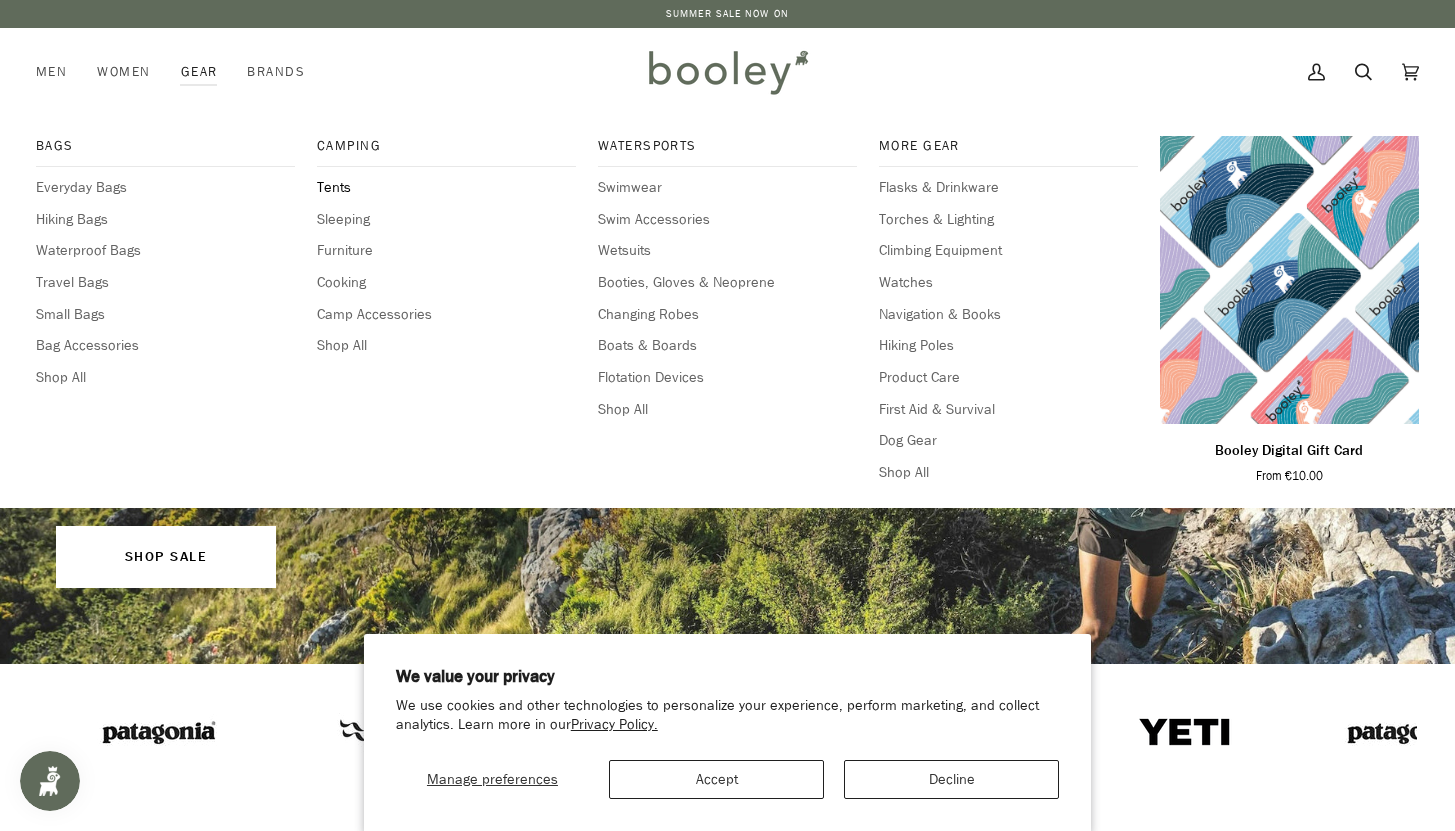 click on "Tents" at bounding box center [446, 188] 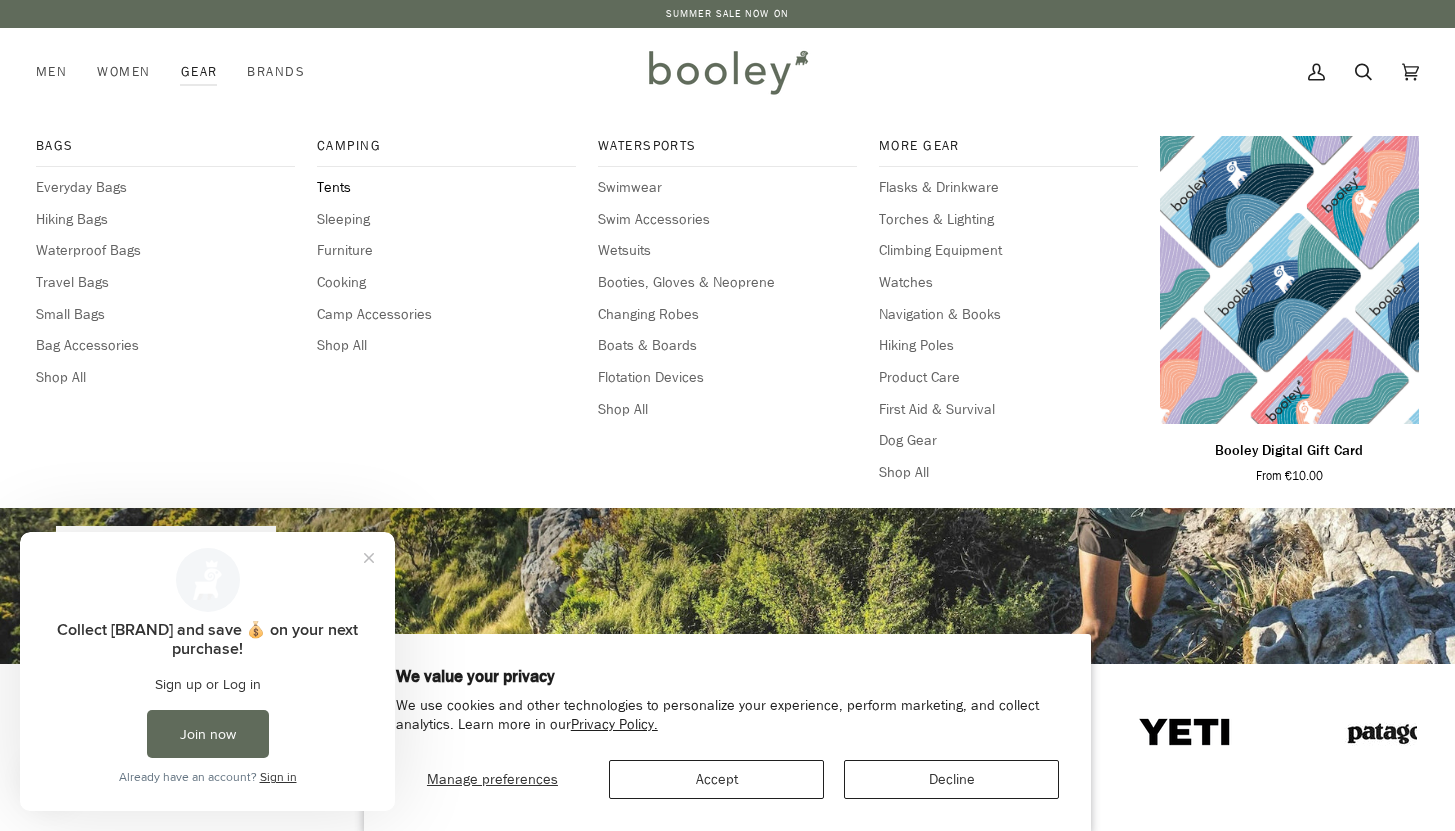 scroll, scrollTop: 0, scrollLeft: 0, axis: both 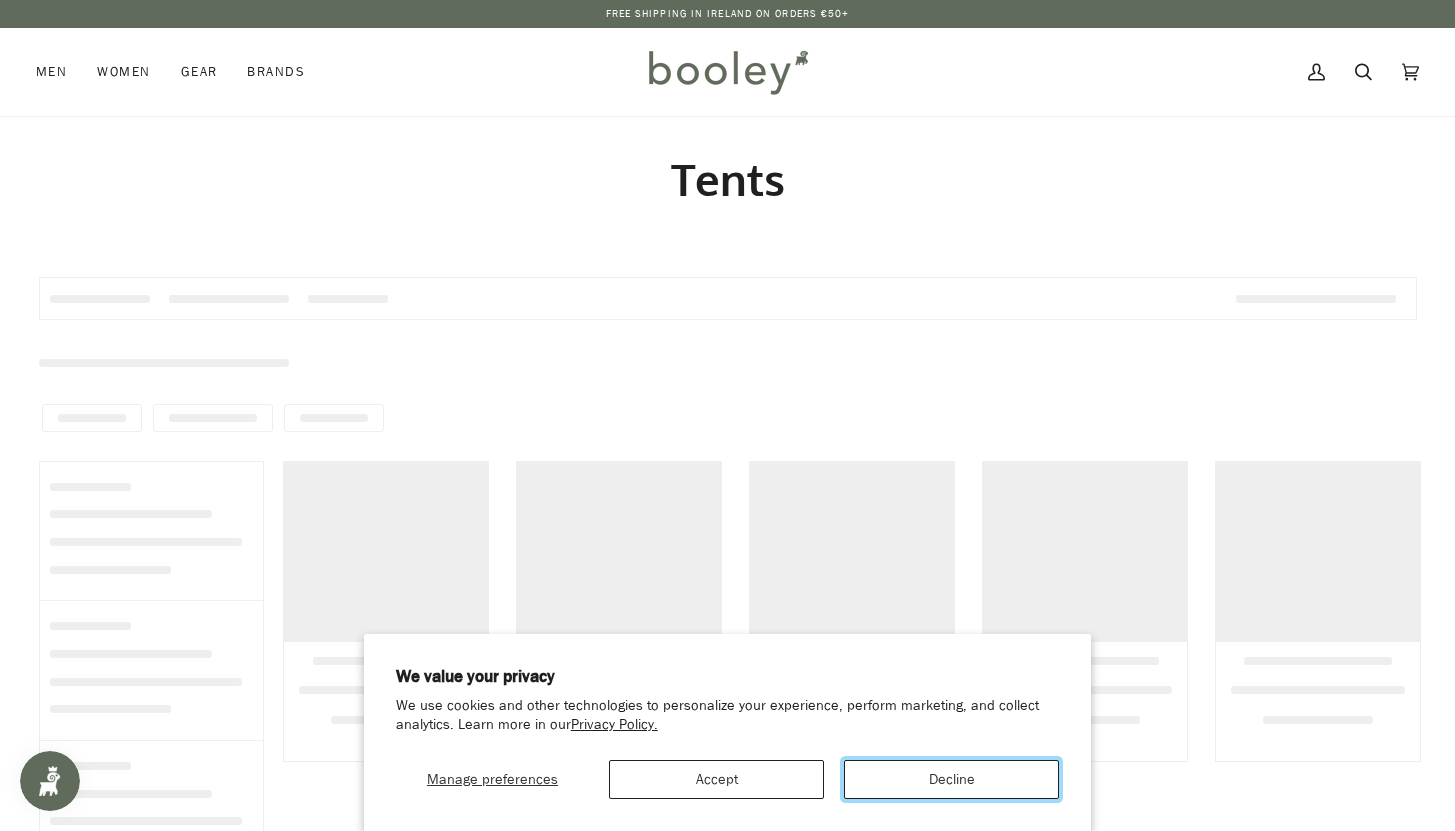 click on "Decline" at bounding box center (951, 779) 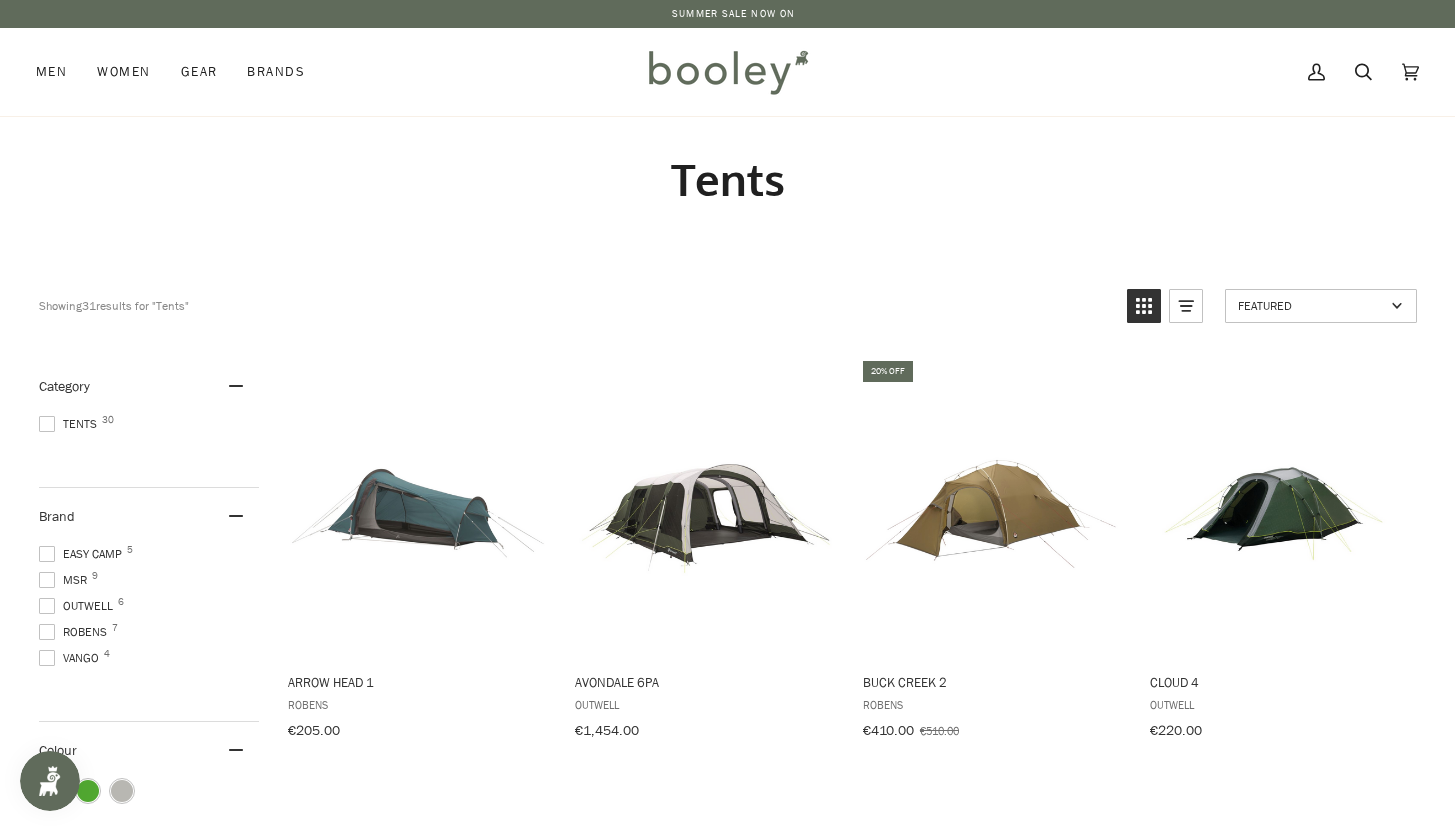 click 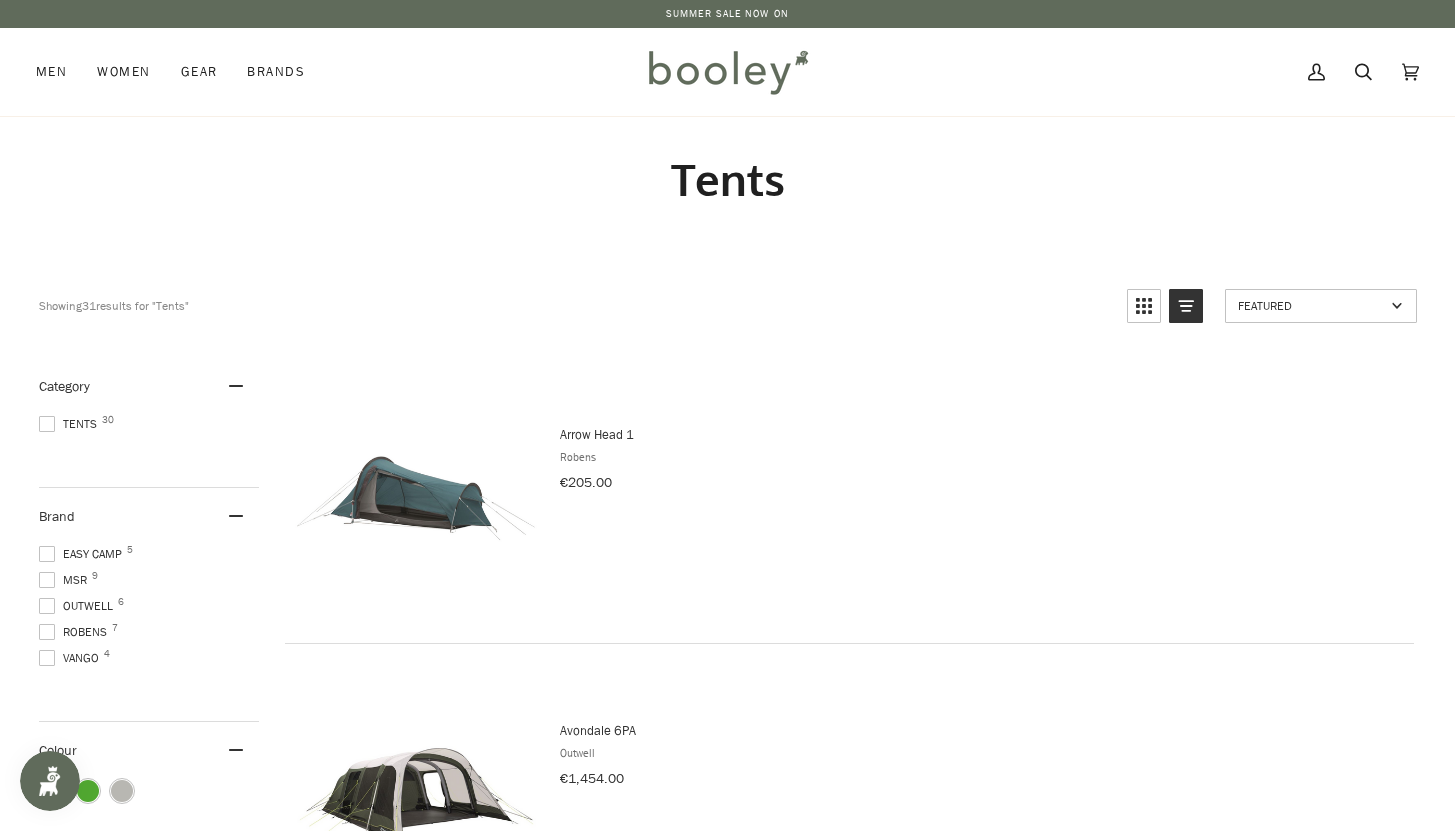click 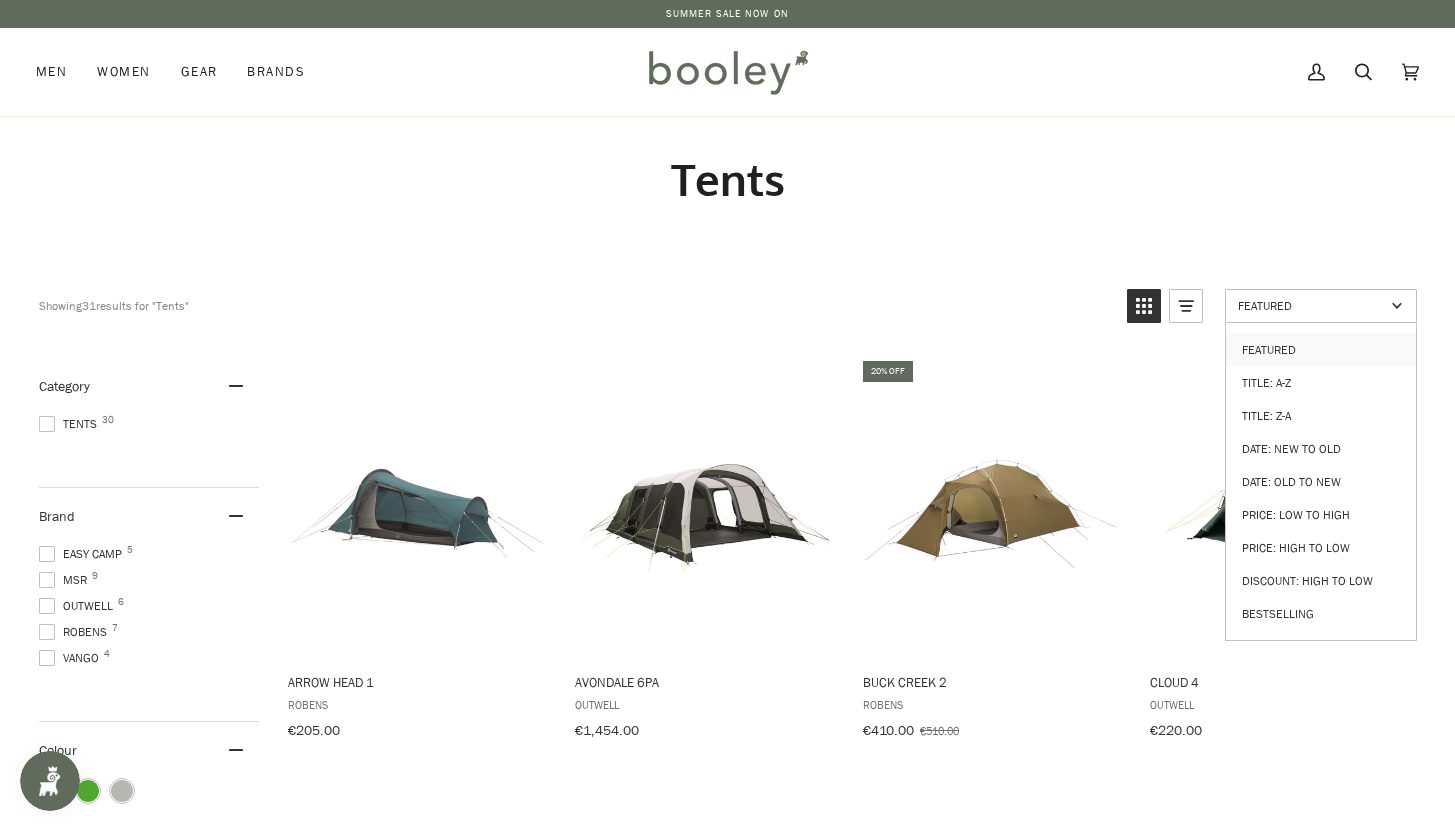 click on "Featured" at bounding box center (1311, 305) 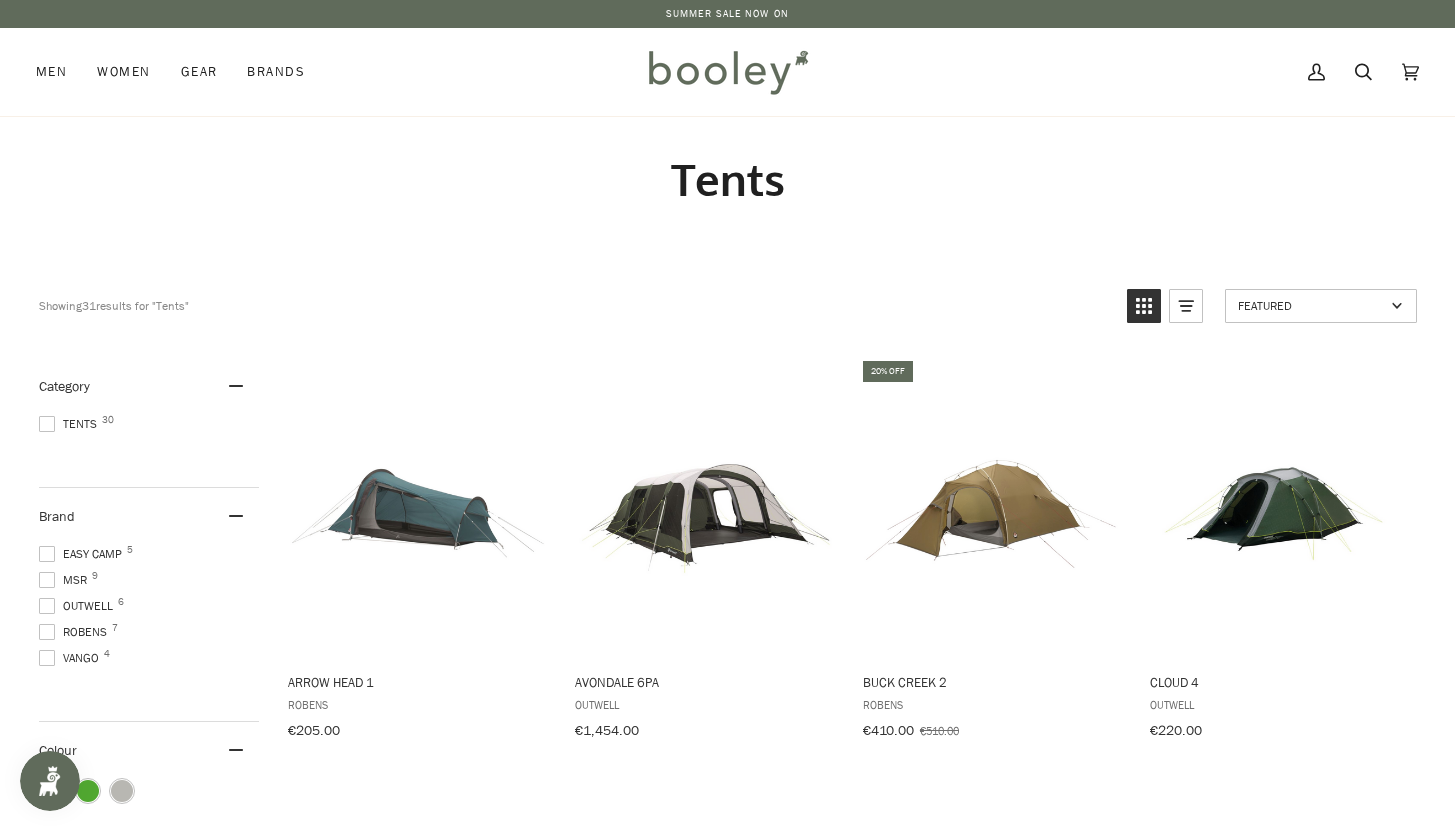 click on "Featured" at bounding box center [1311, 305] 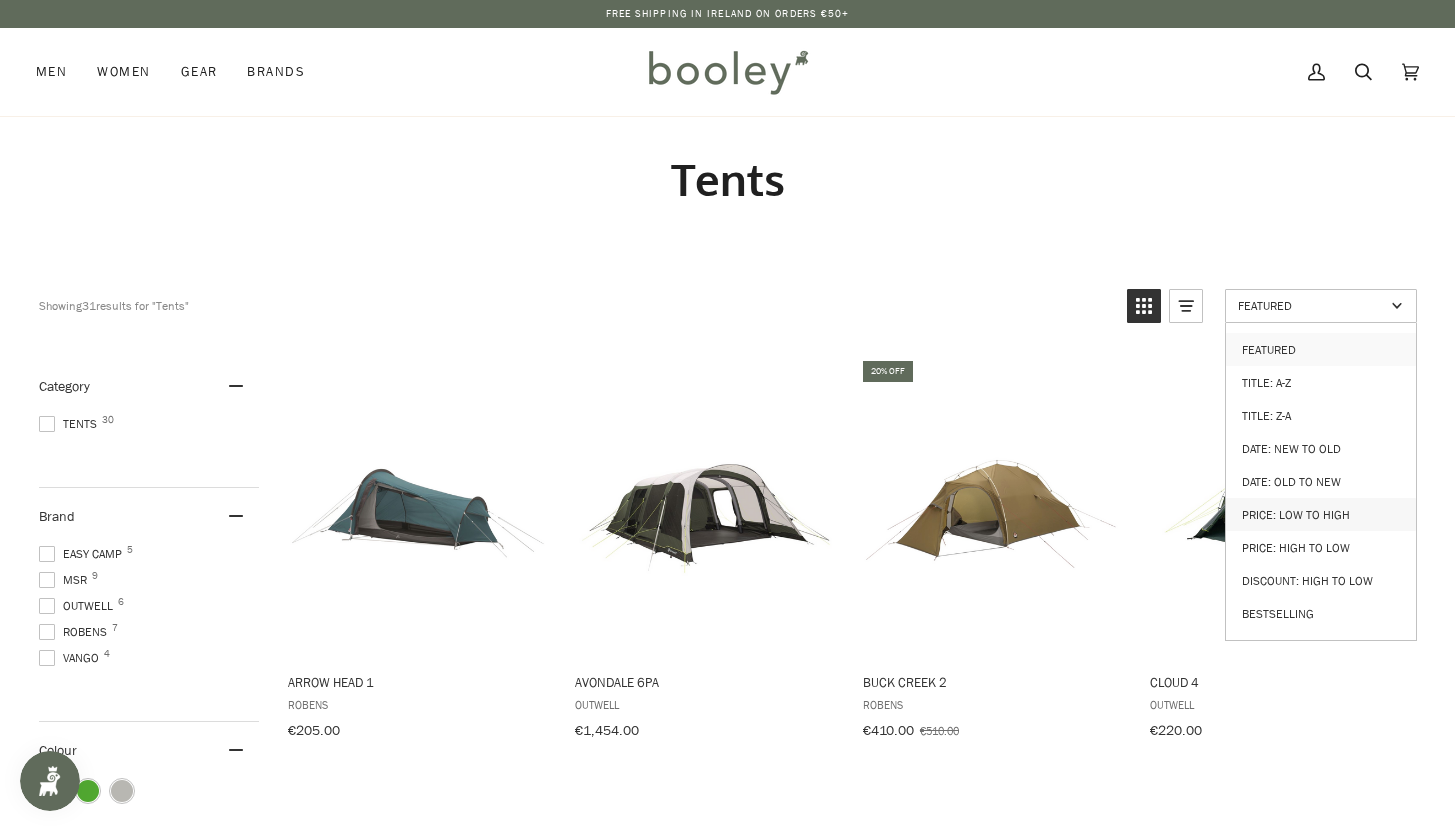 click on "Price: Low to High" at bounding box center [1321, 514] 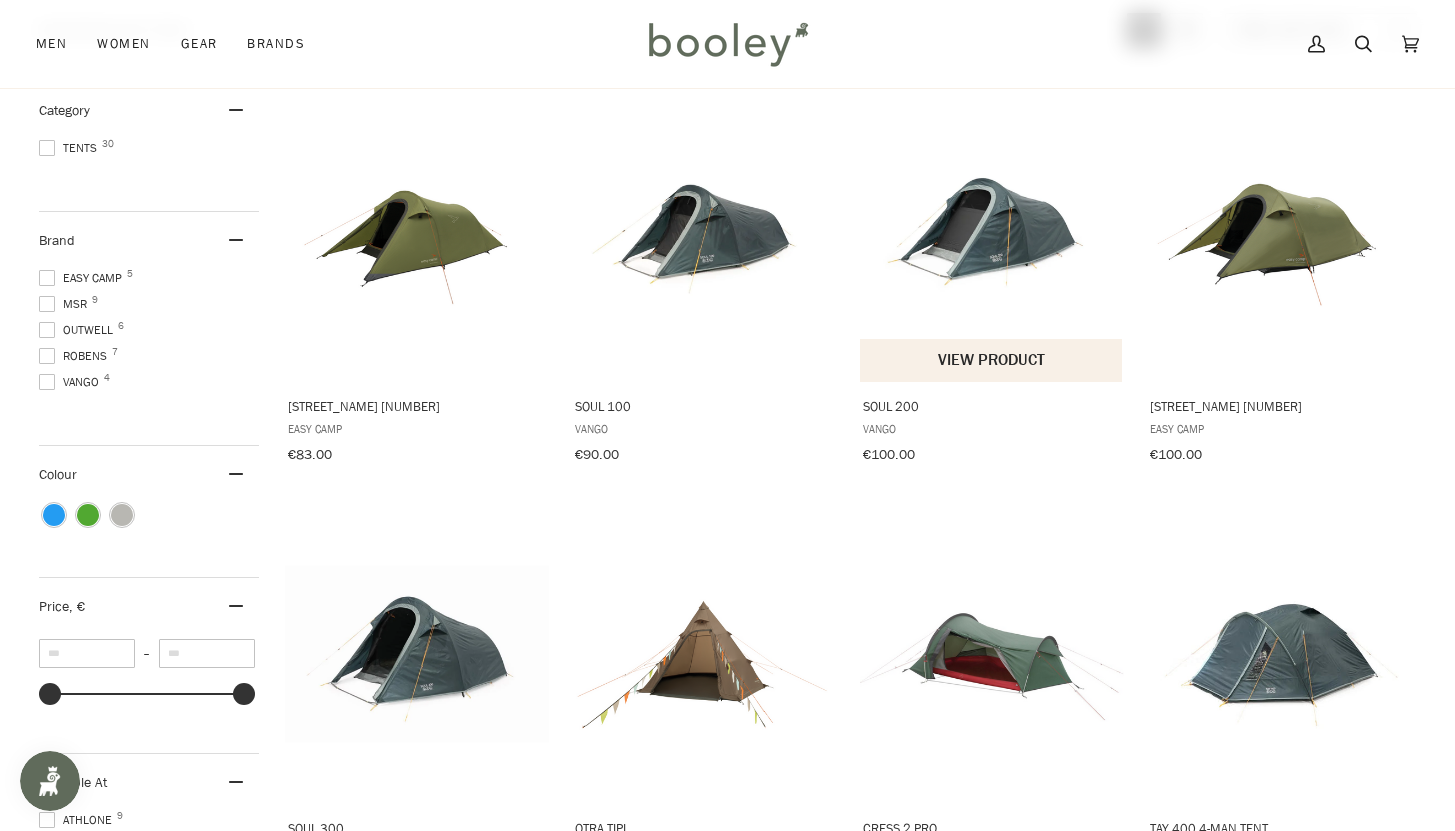 scroll, scrollTop: 277, scrollLeft: 0, axis: vertical 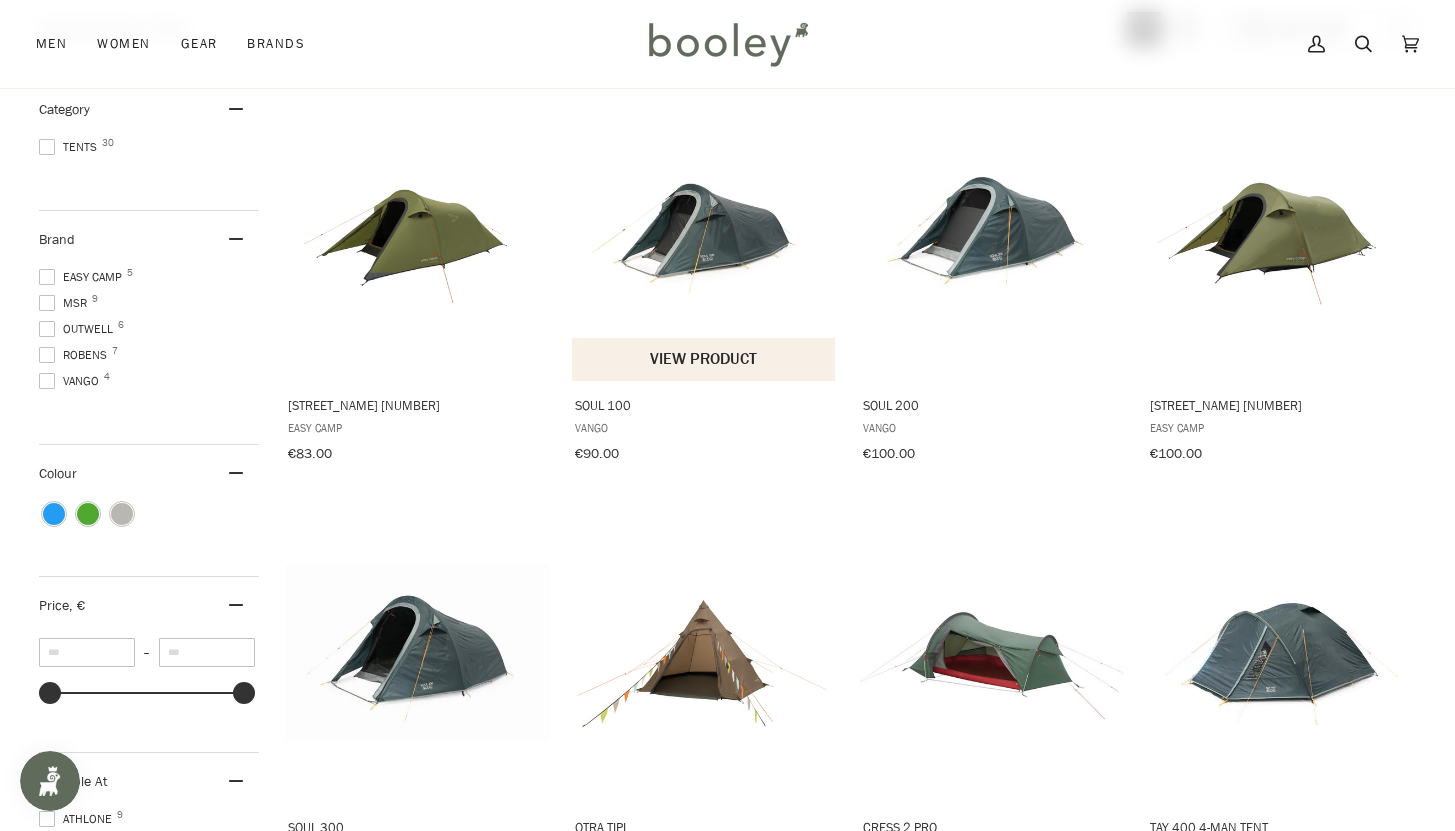 click on "View product" at bounding box center [703, 359] 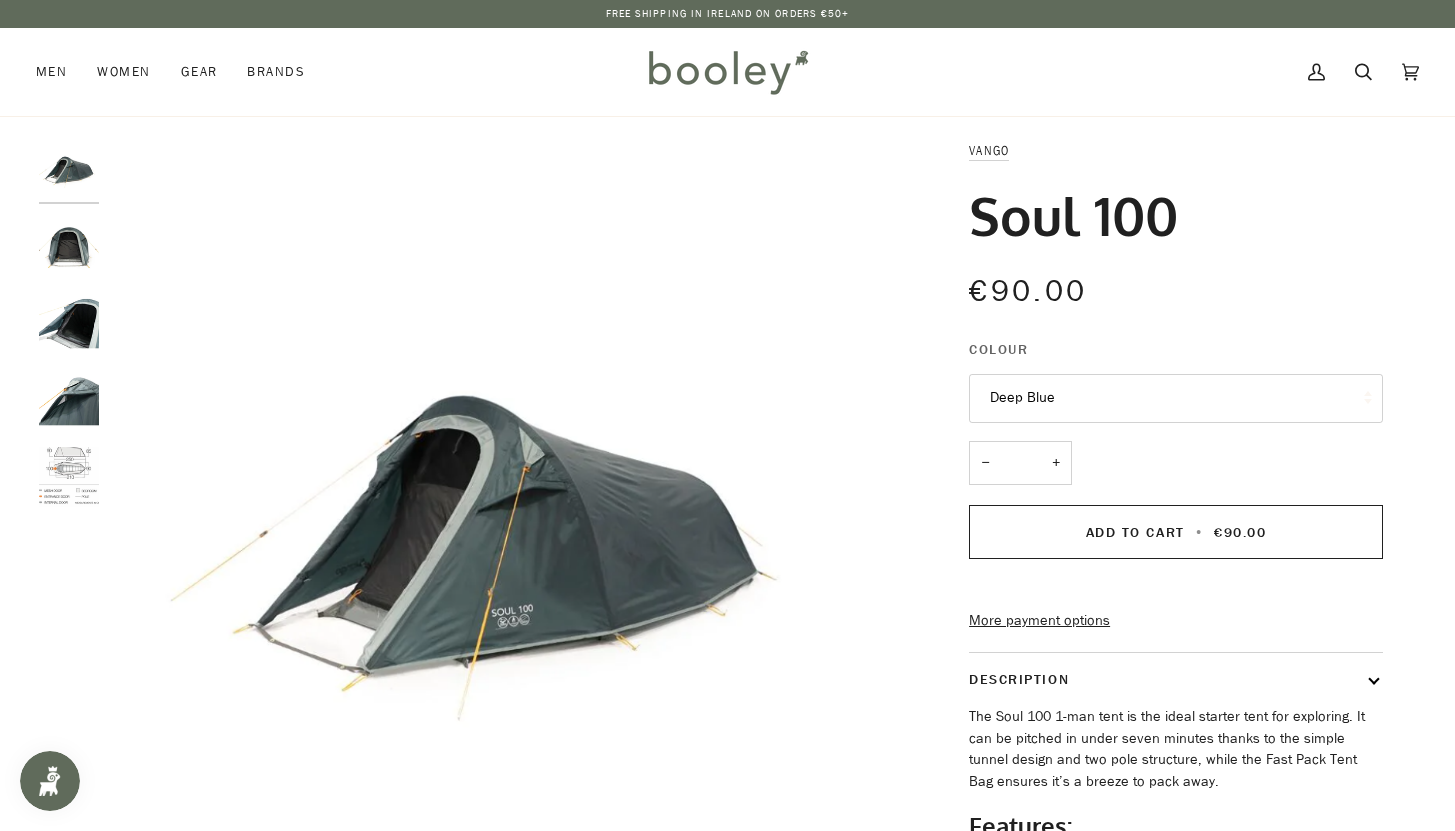 scroll, scrollTop: 0, scrollLeft: 0, axis: both 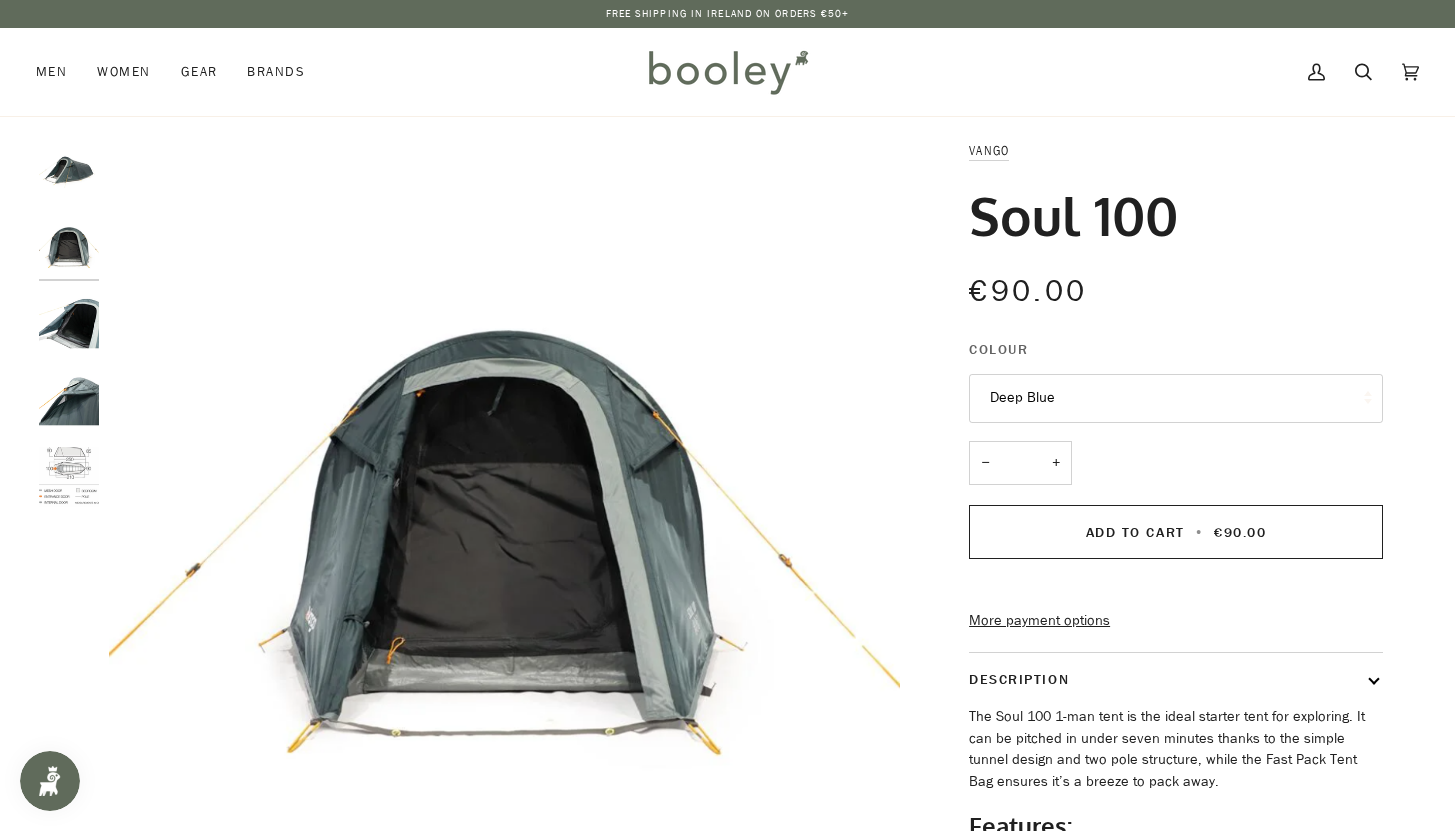 click at bounding box center [69, 477] 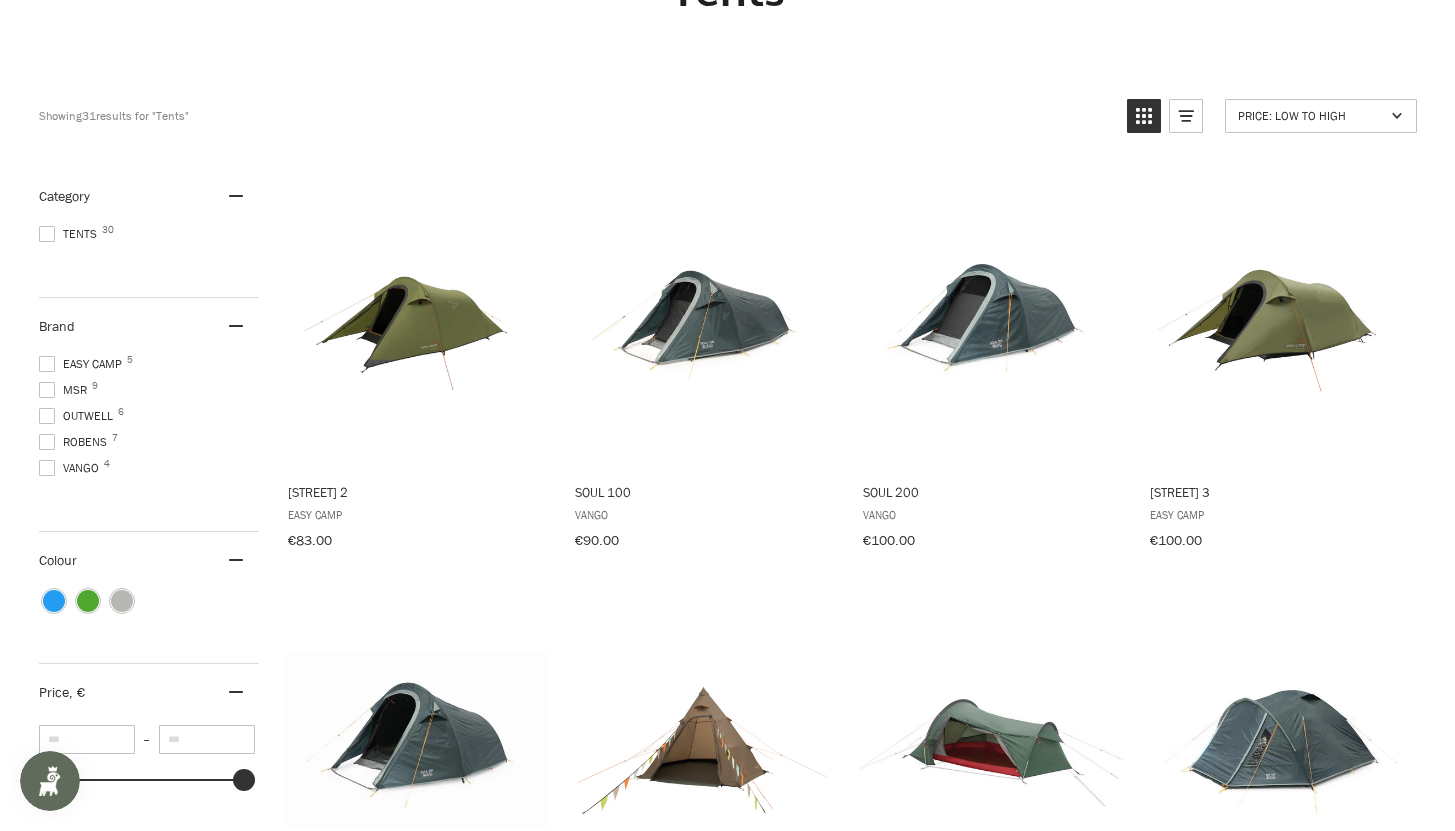 scroll, scrollTop: 0, scrollLeft: 0, axis: both 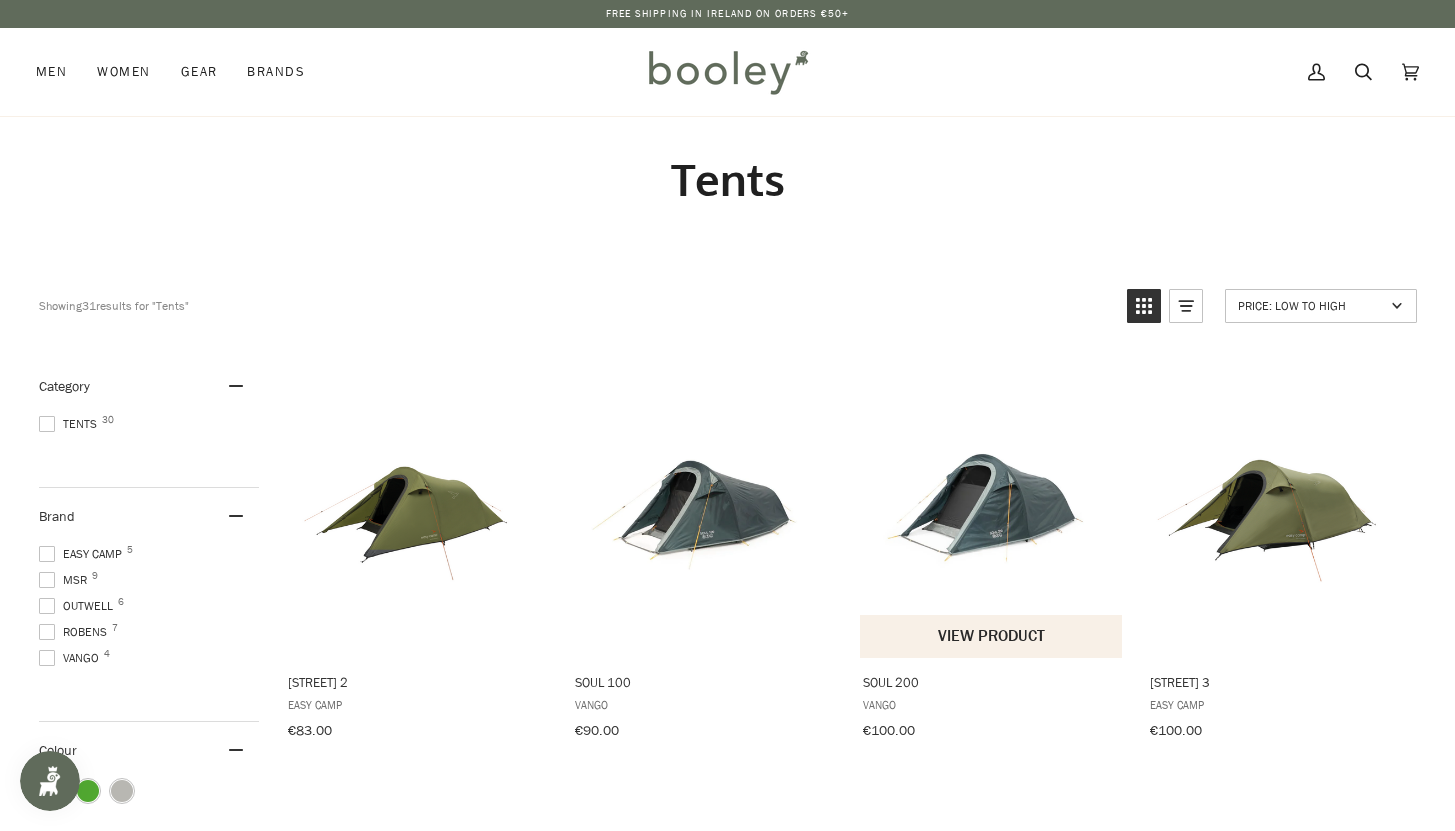 click at bounding box center (992, 507) 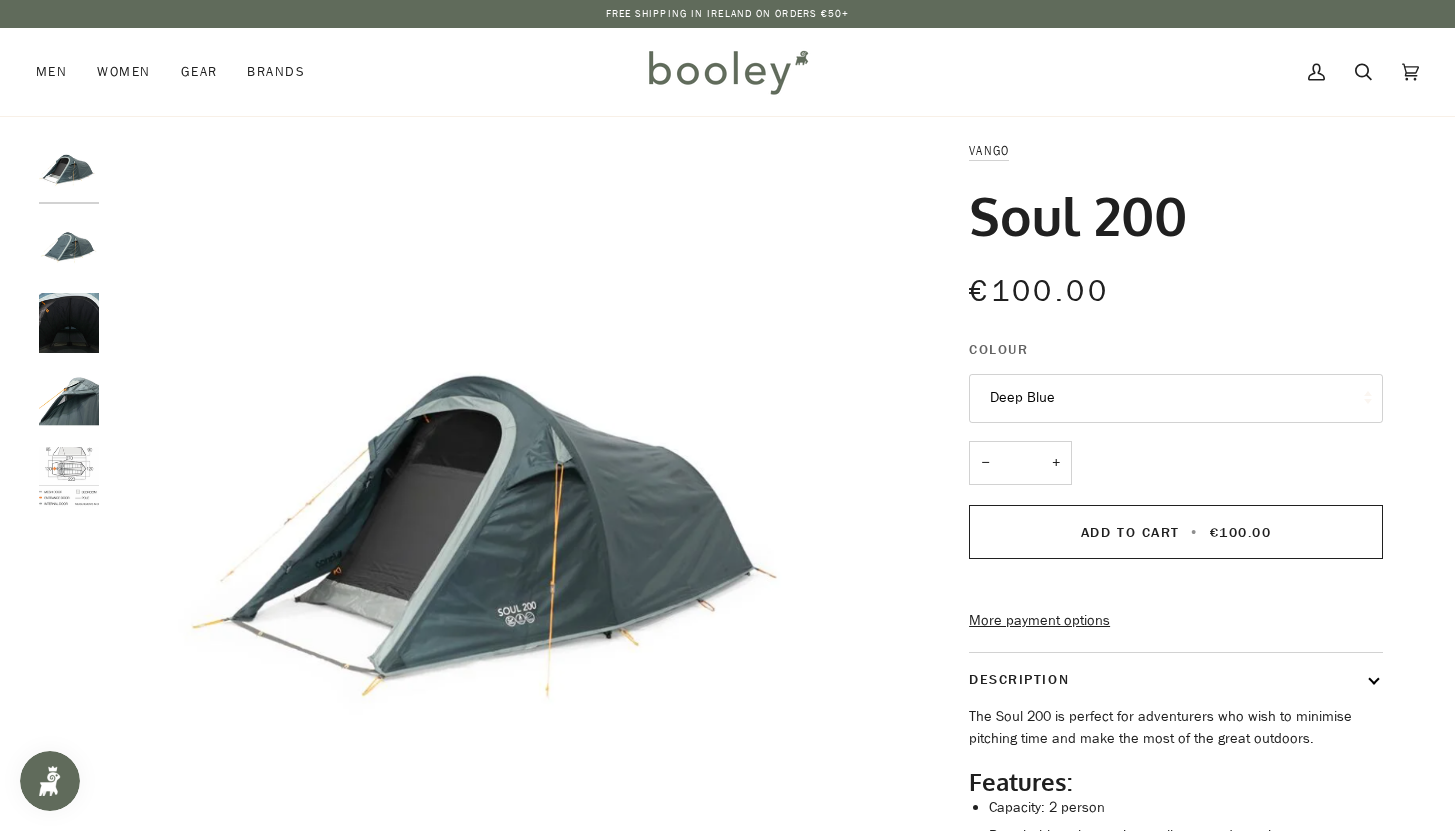 scroll, scrollTop: 0, scrollLeft: 0, axis: both 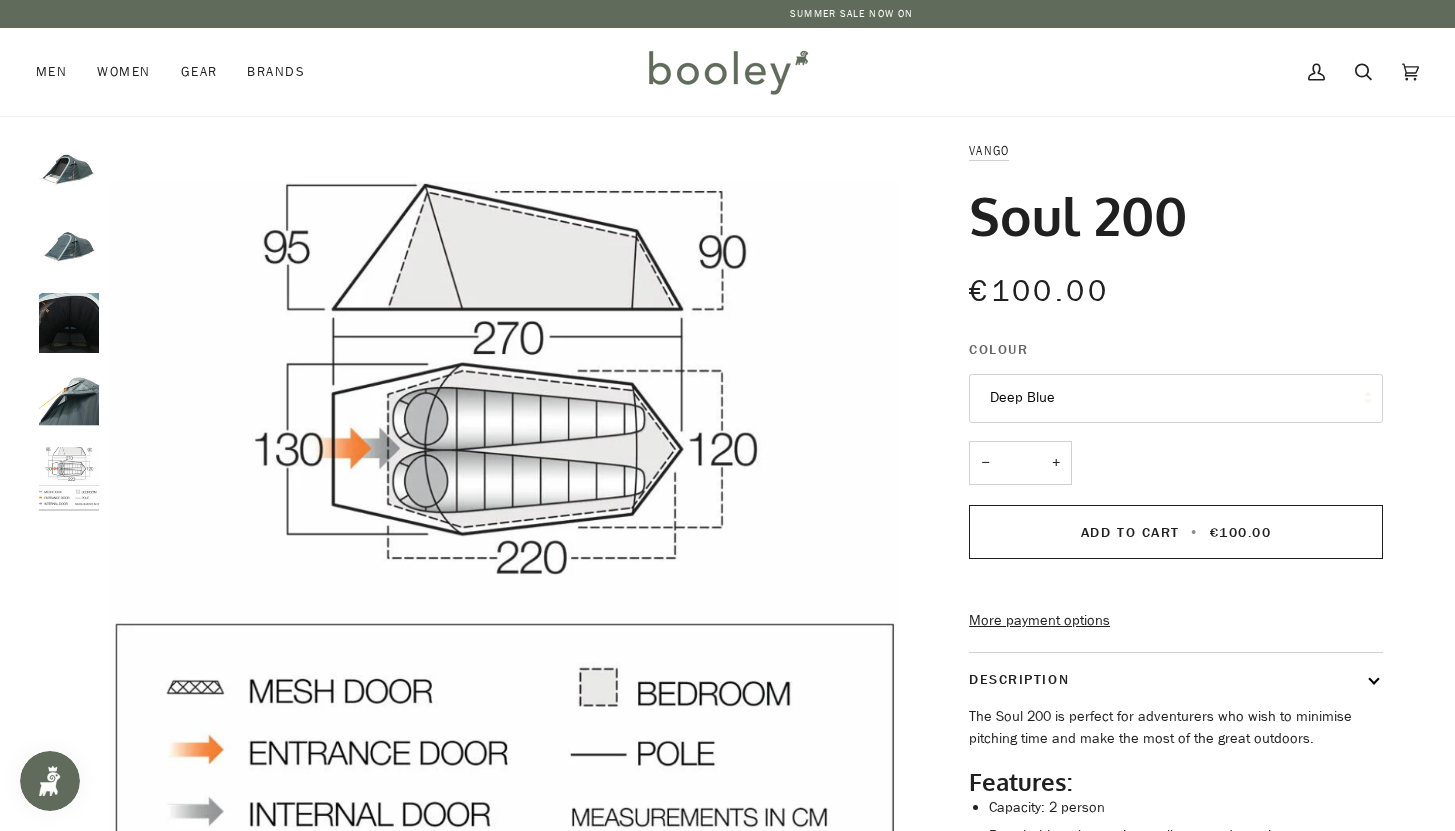 click at bounding box center (69, 247) 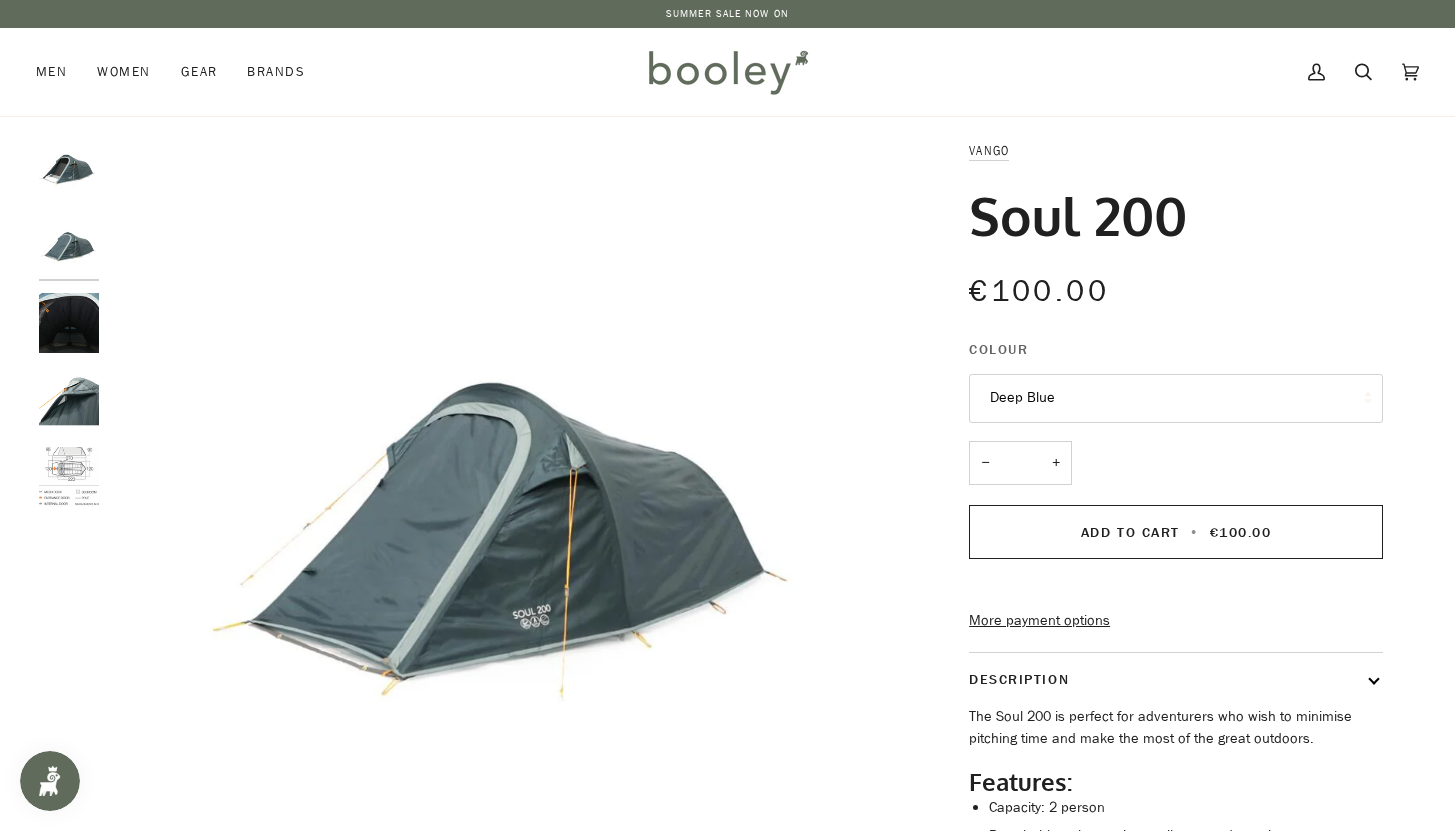 click at bounding box center [69, 323] 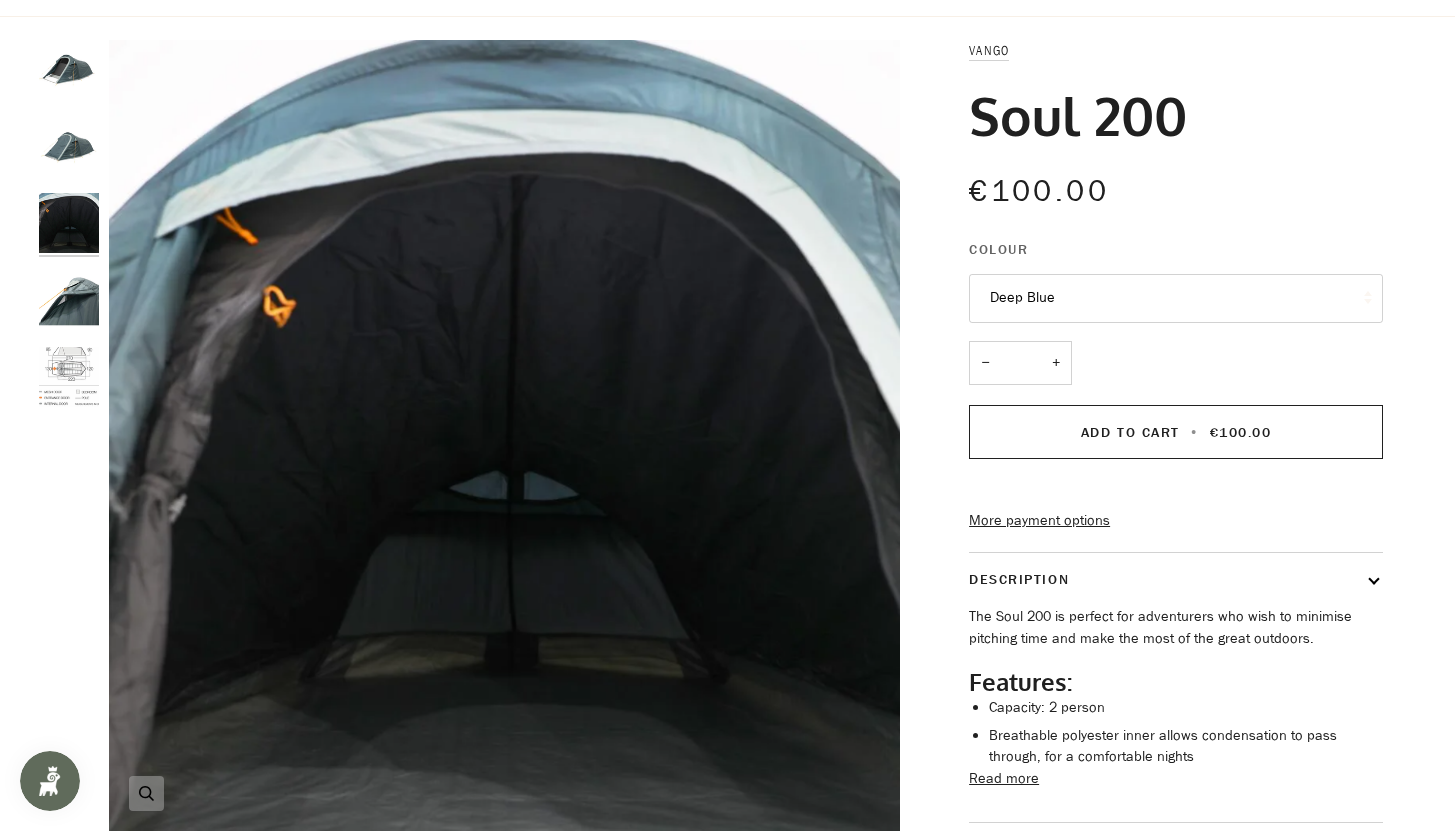 scroll, scrollTop: 0, scrollLeft: 0, axis: both 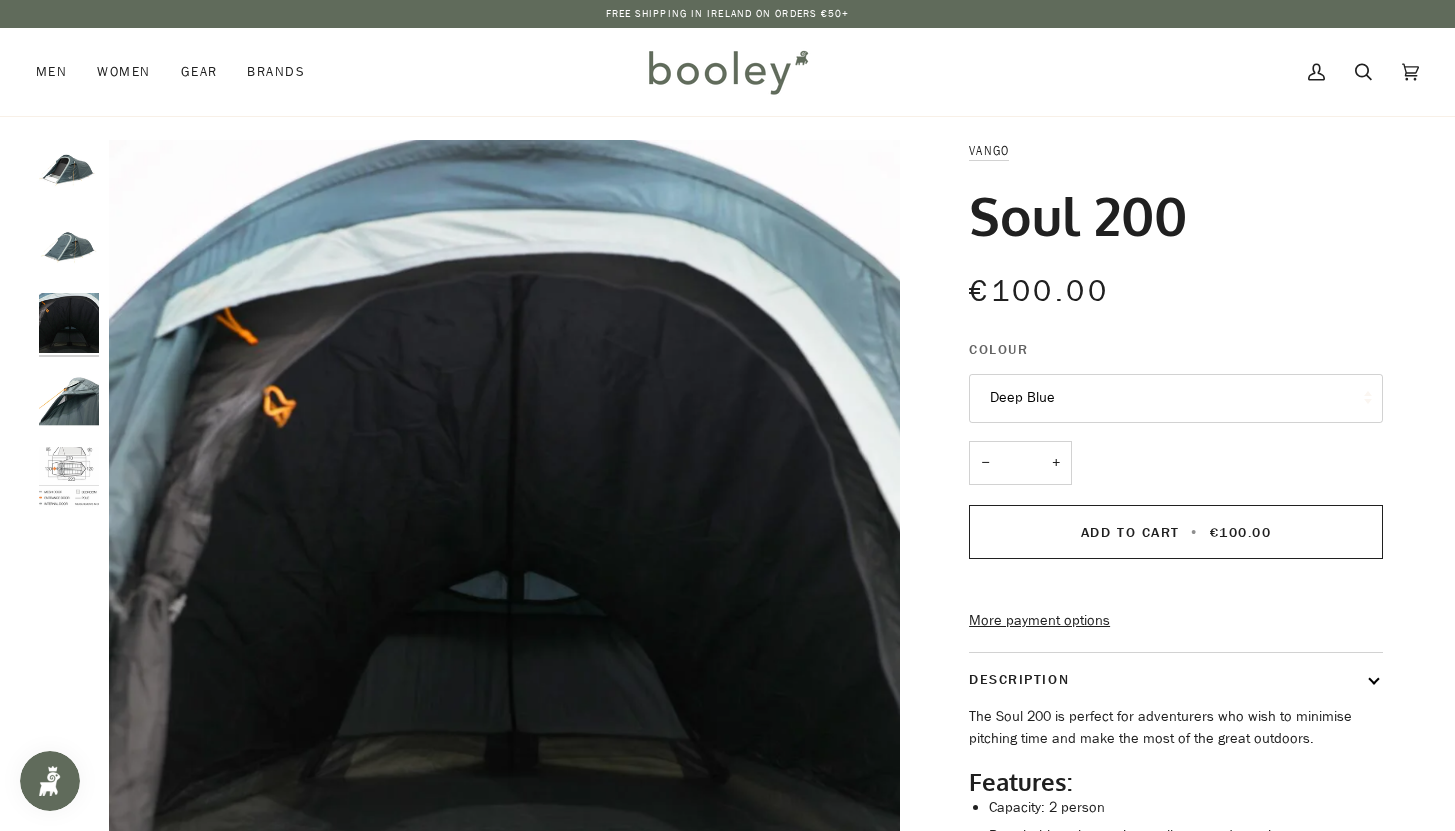 click at bounding box center (69, 400) 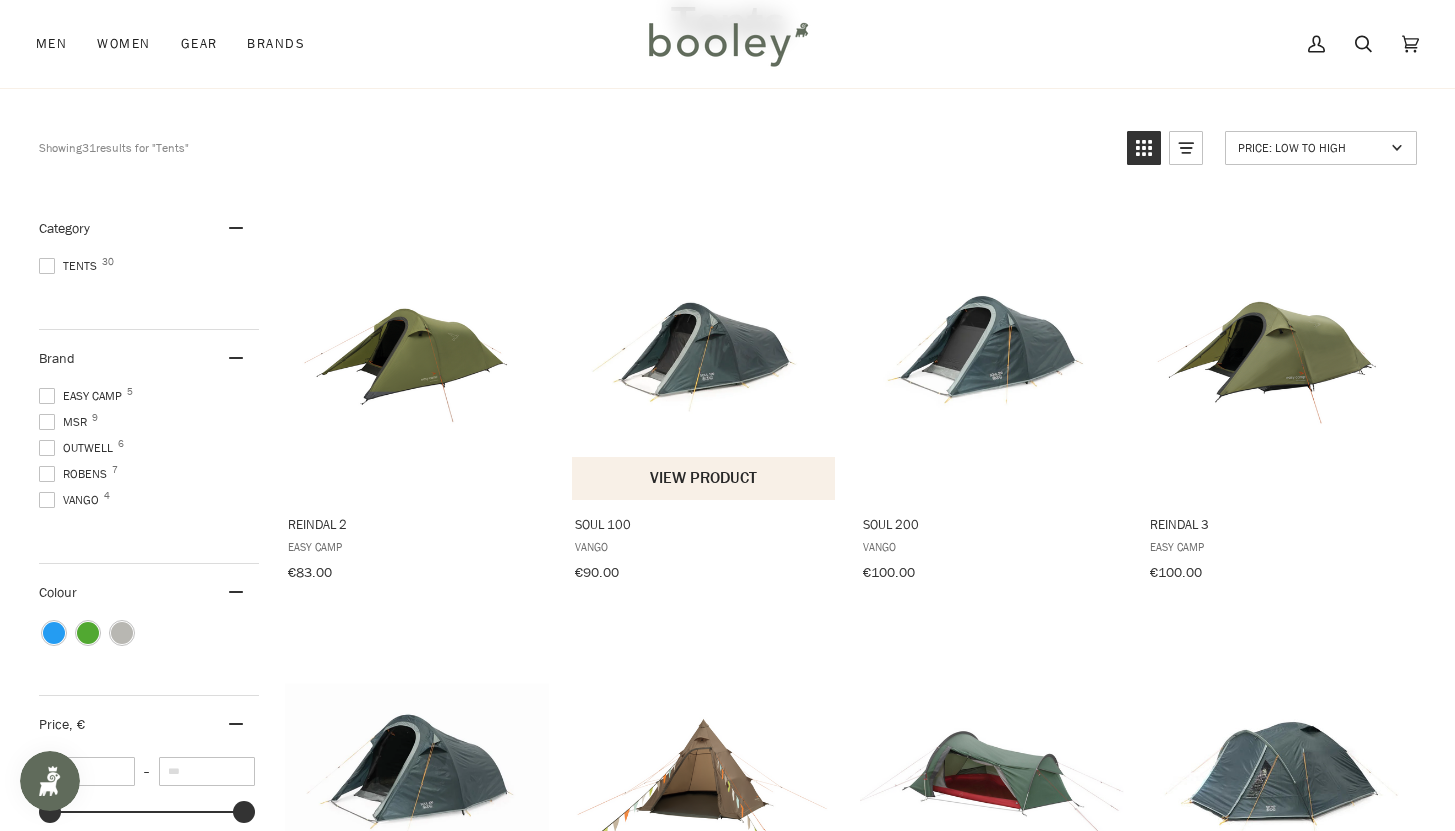 scroll, scrollTop: 150, scrollLeft: 0, axis: vertical 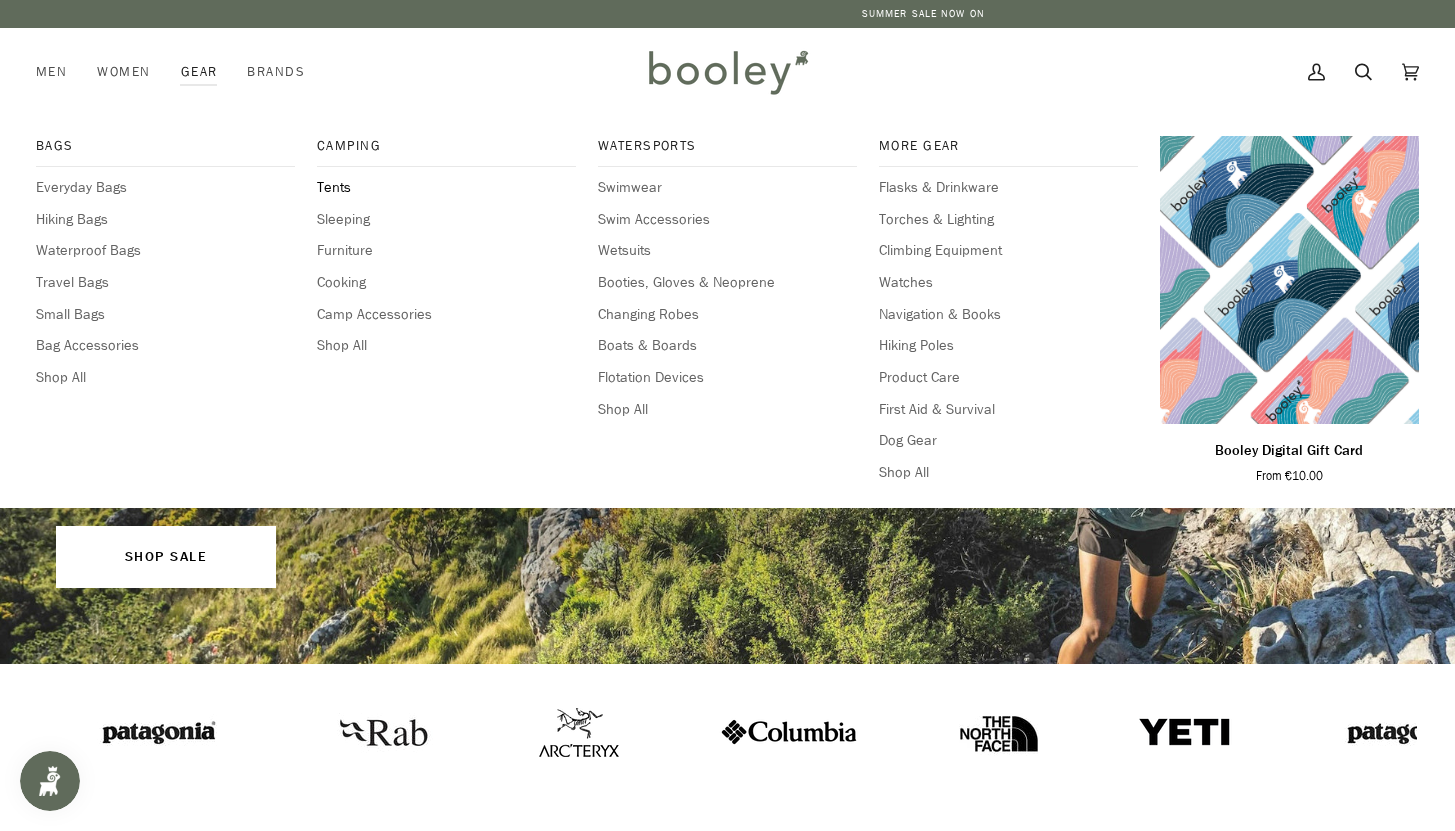 click on "Tents" at bounding box center (446, 188) 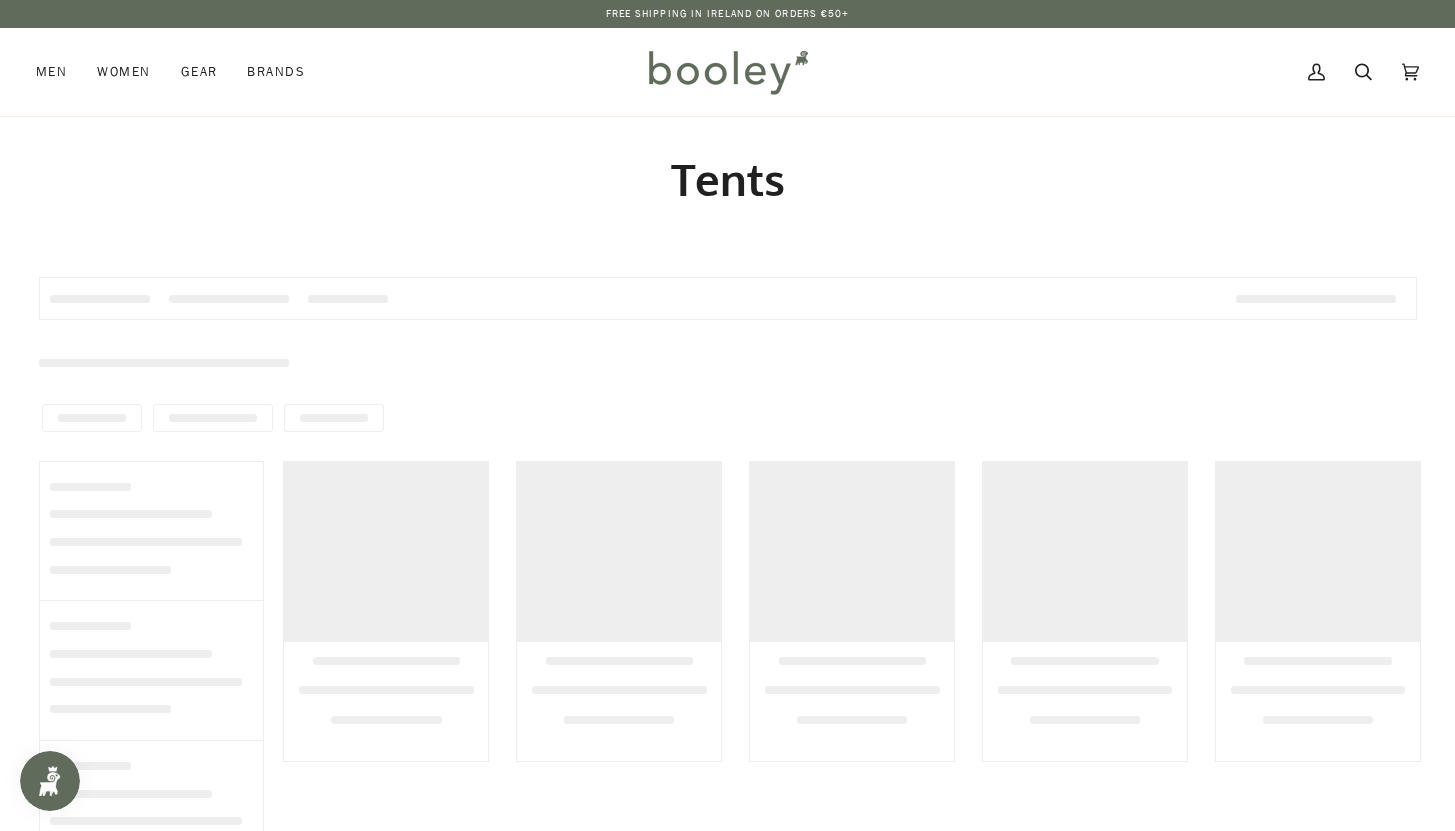 scroll, scrollTop: 0, scrollLeft: 0, axis: both 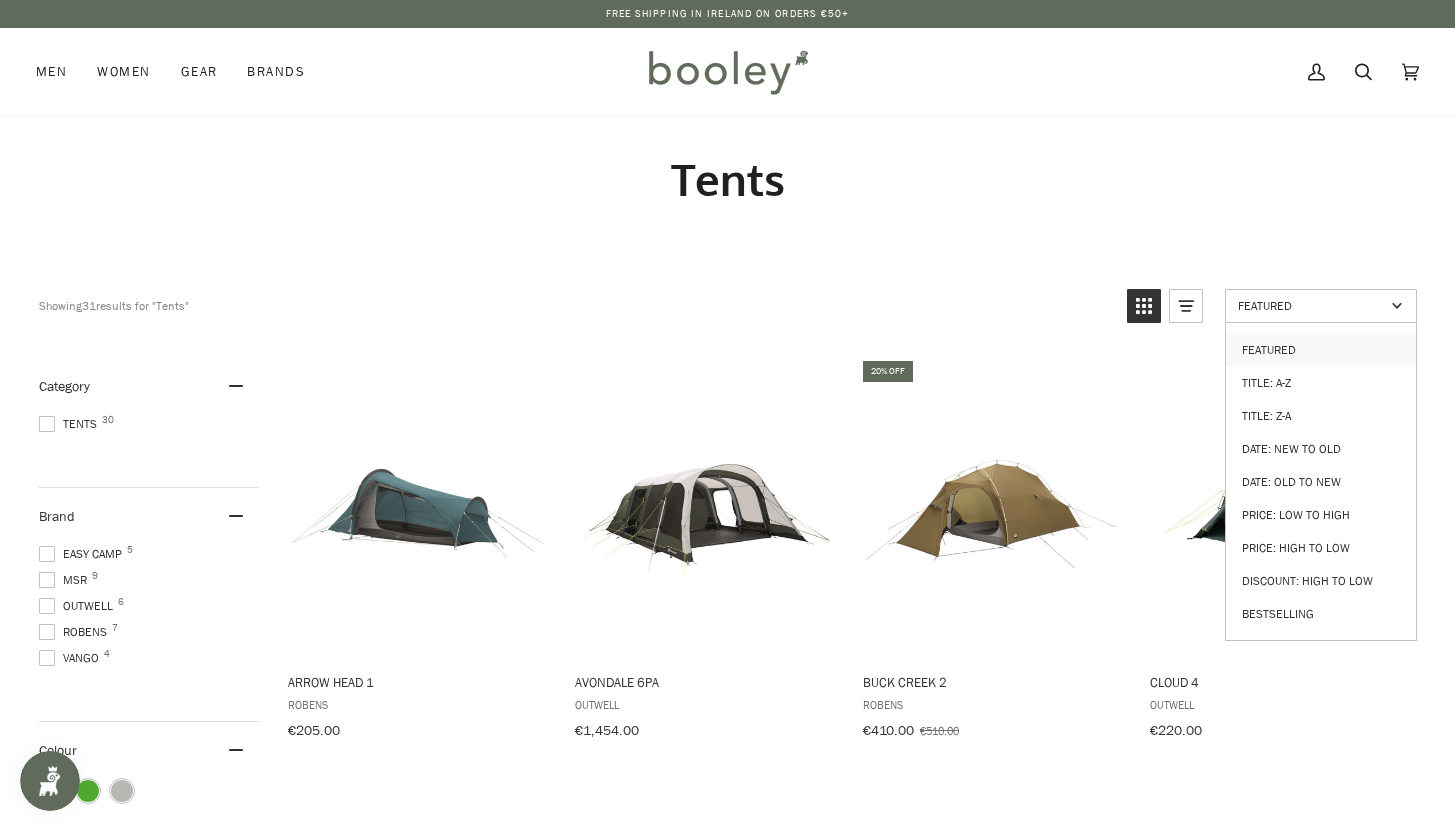 click on "Featured" at bounding box center [1311, 305] 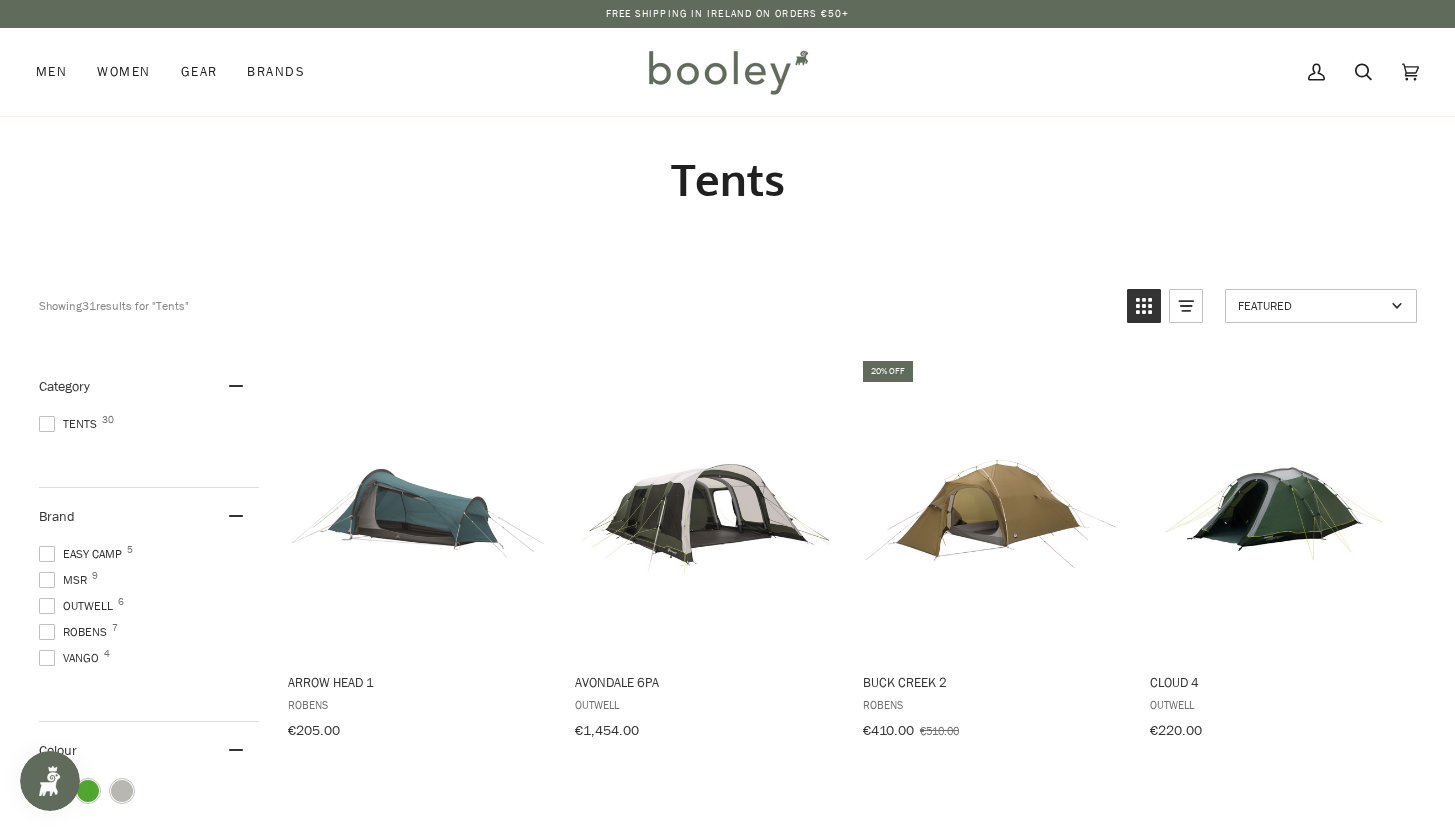 click on "Featured" at bounding box center (1311, 305) 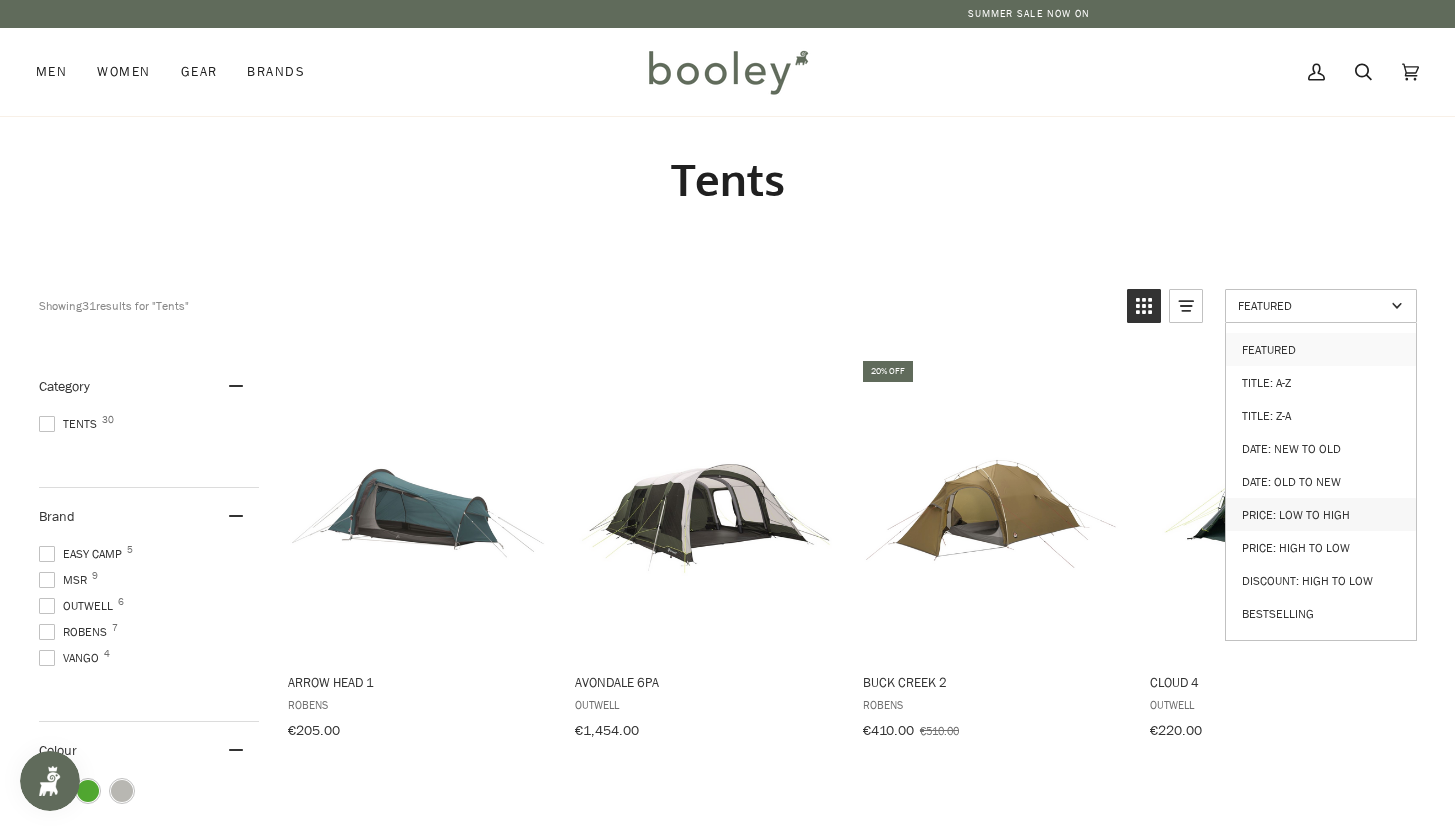 click on "Price: Low to High" at bounding box center [1321, 514] 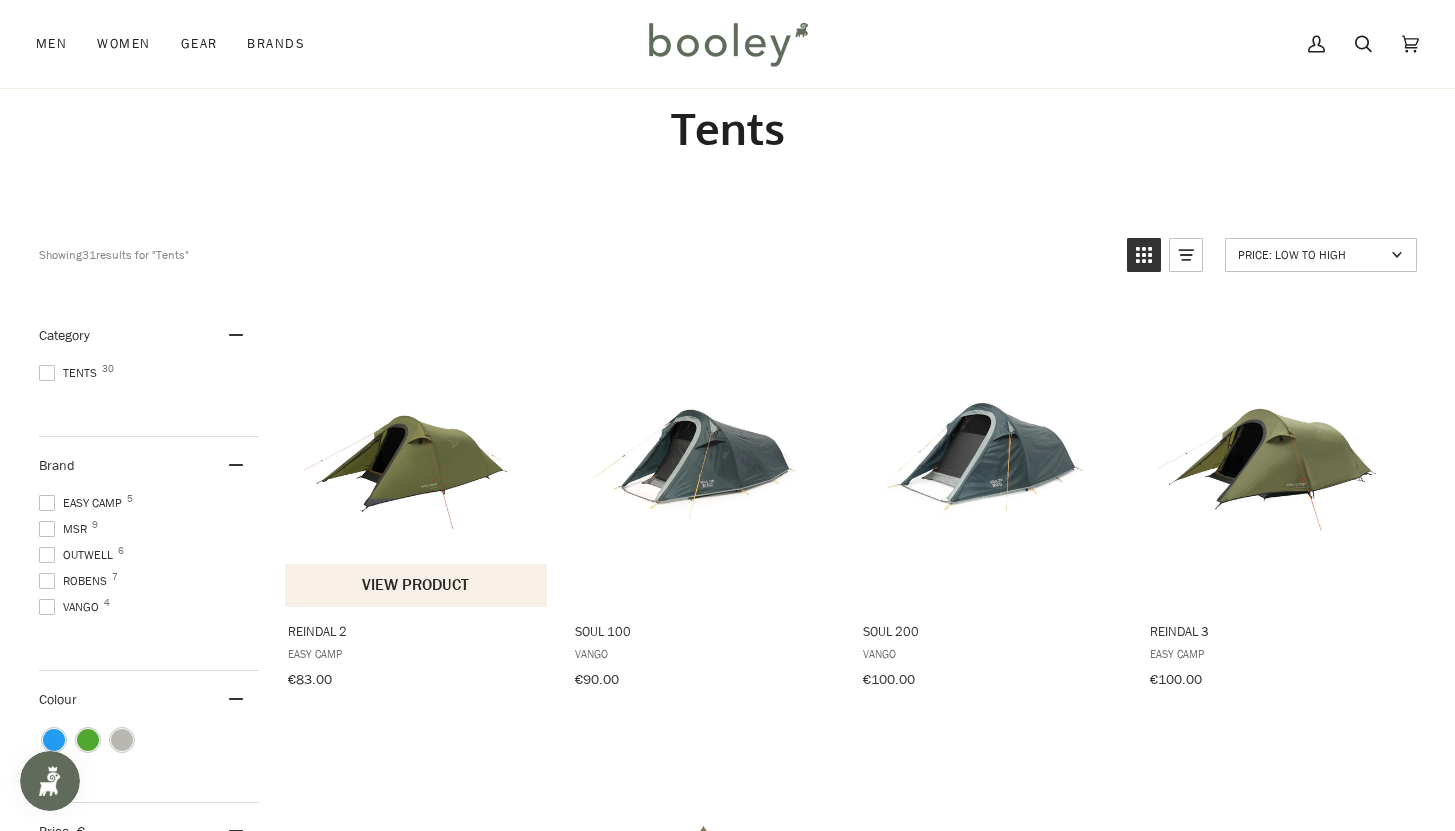scroll, scrollTop: 49, scrollLeft: 0, axis: vertical 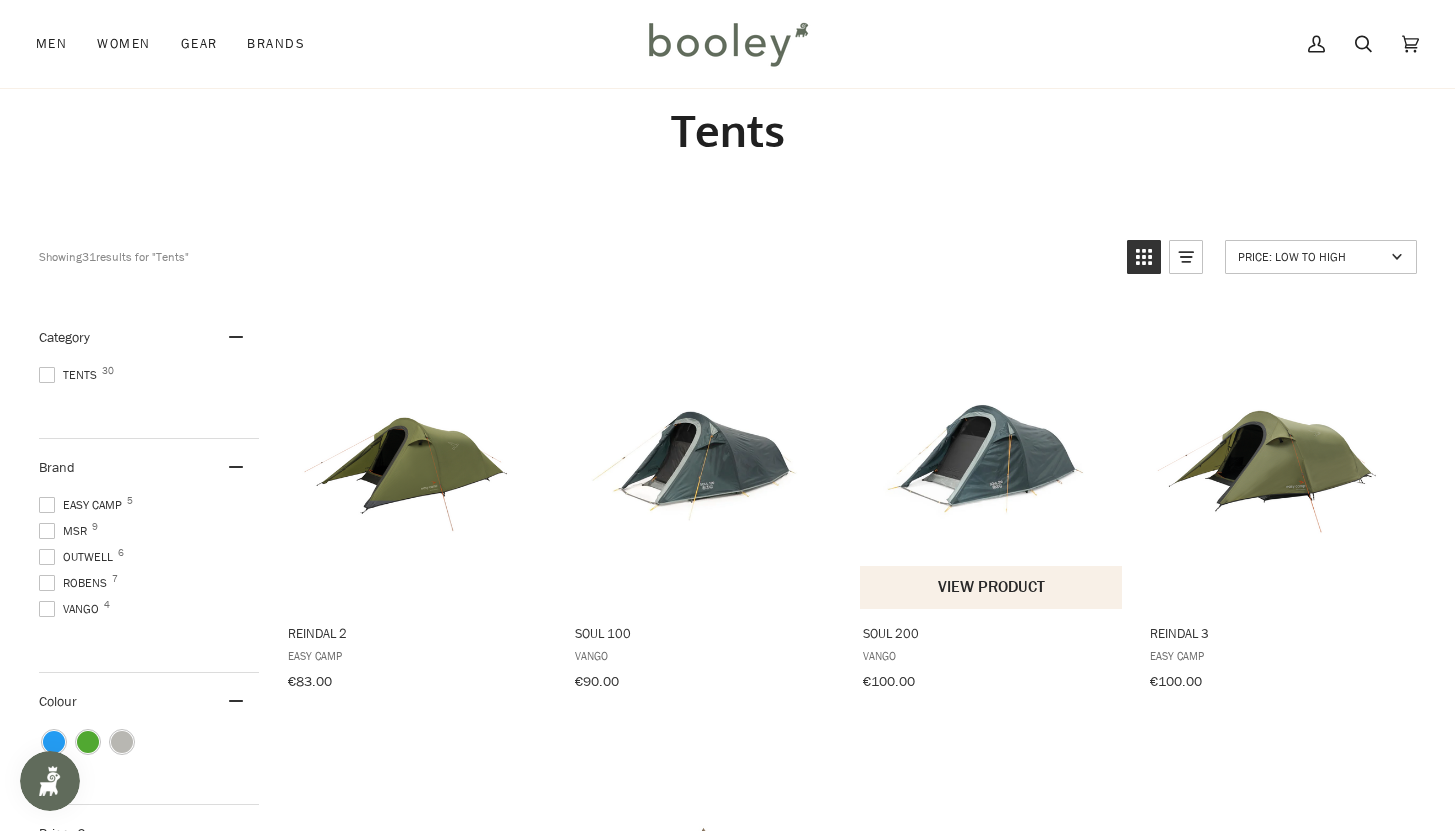 click at bounding box center (992, 458) 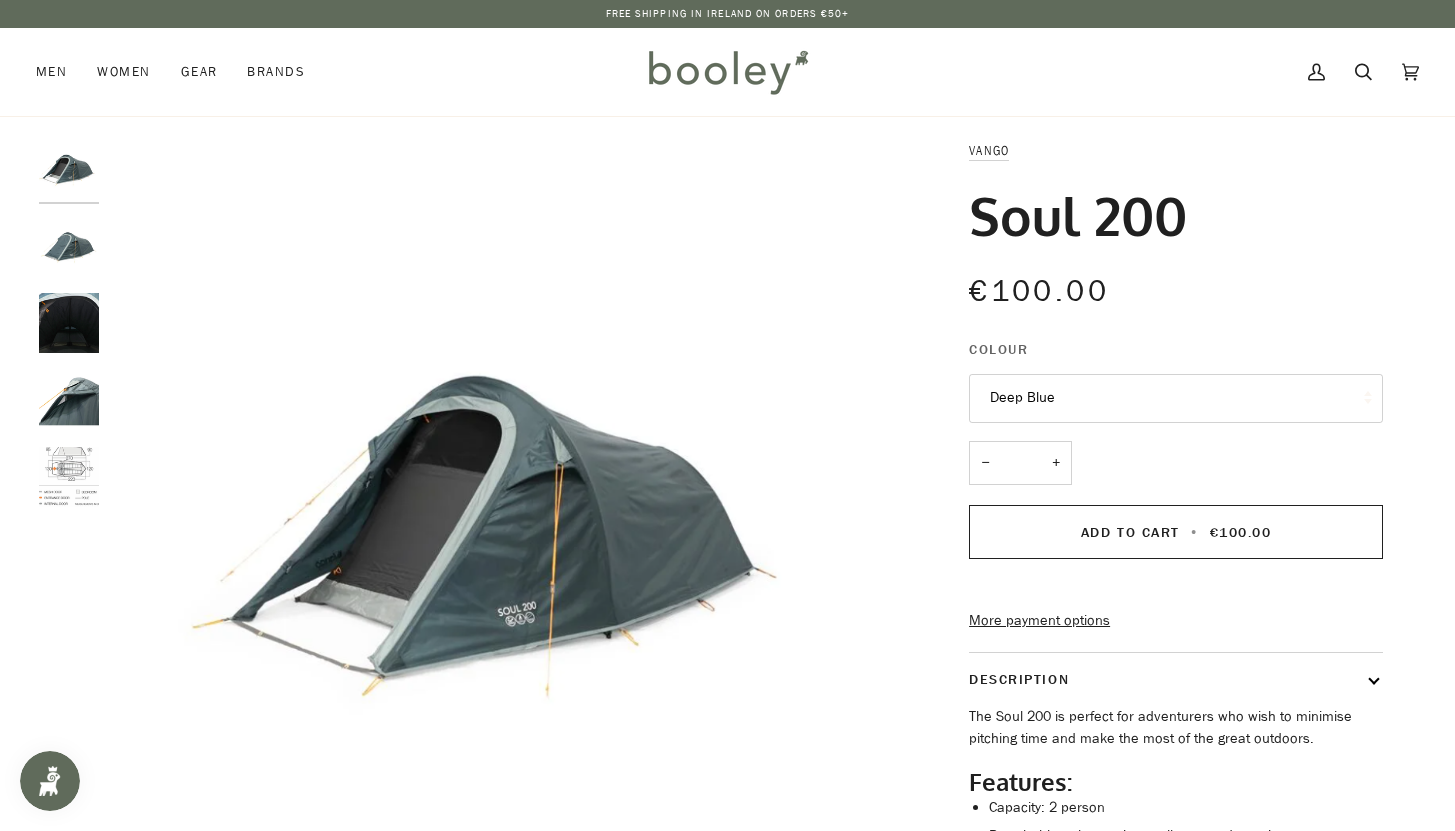 scroll, scrollTop: 0, scrollLeft: 0, axis: both 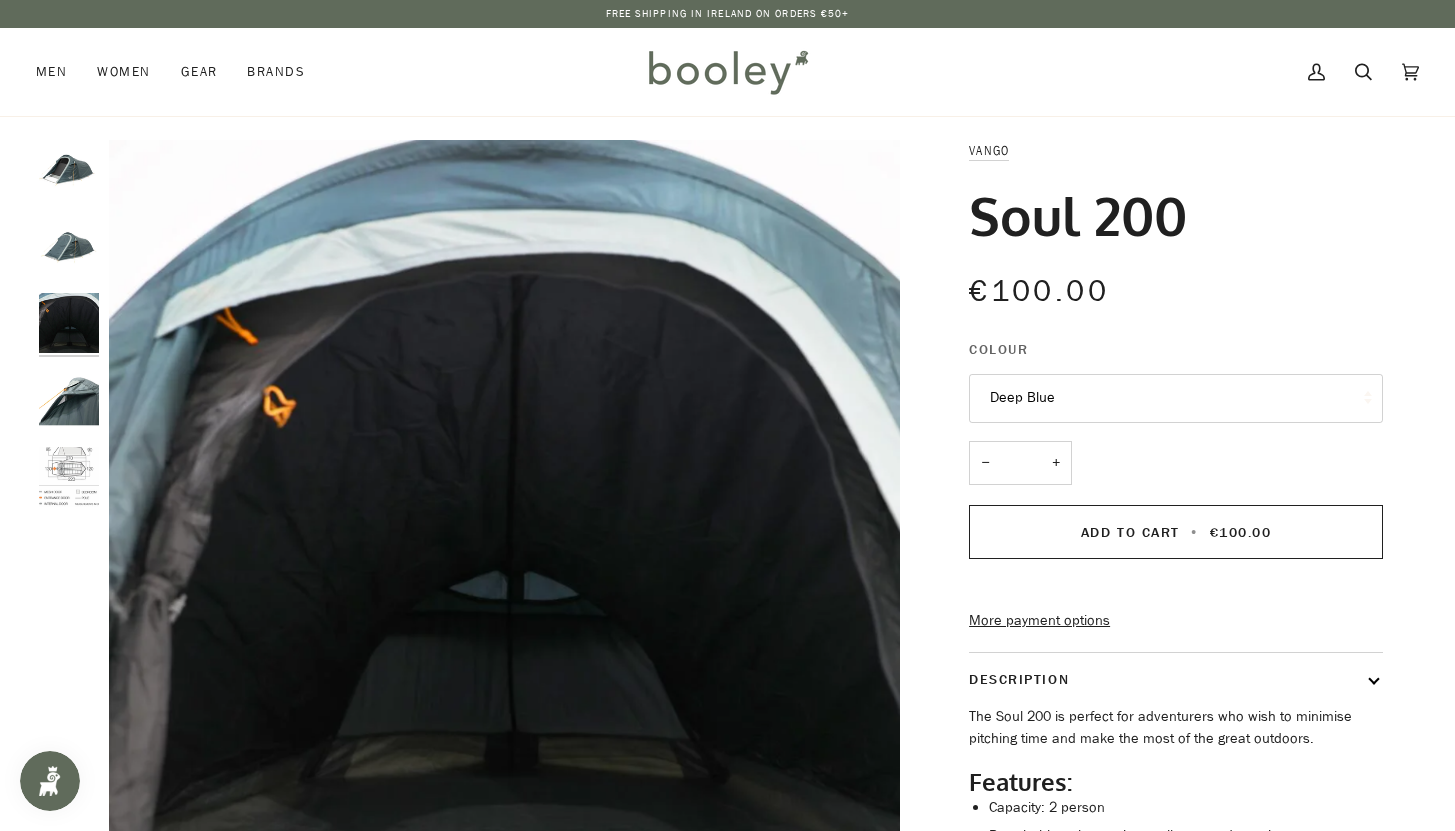 click at bounding box center [69, 247] 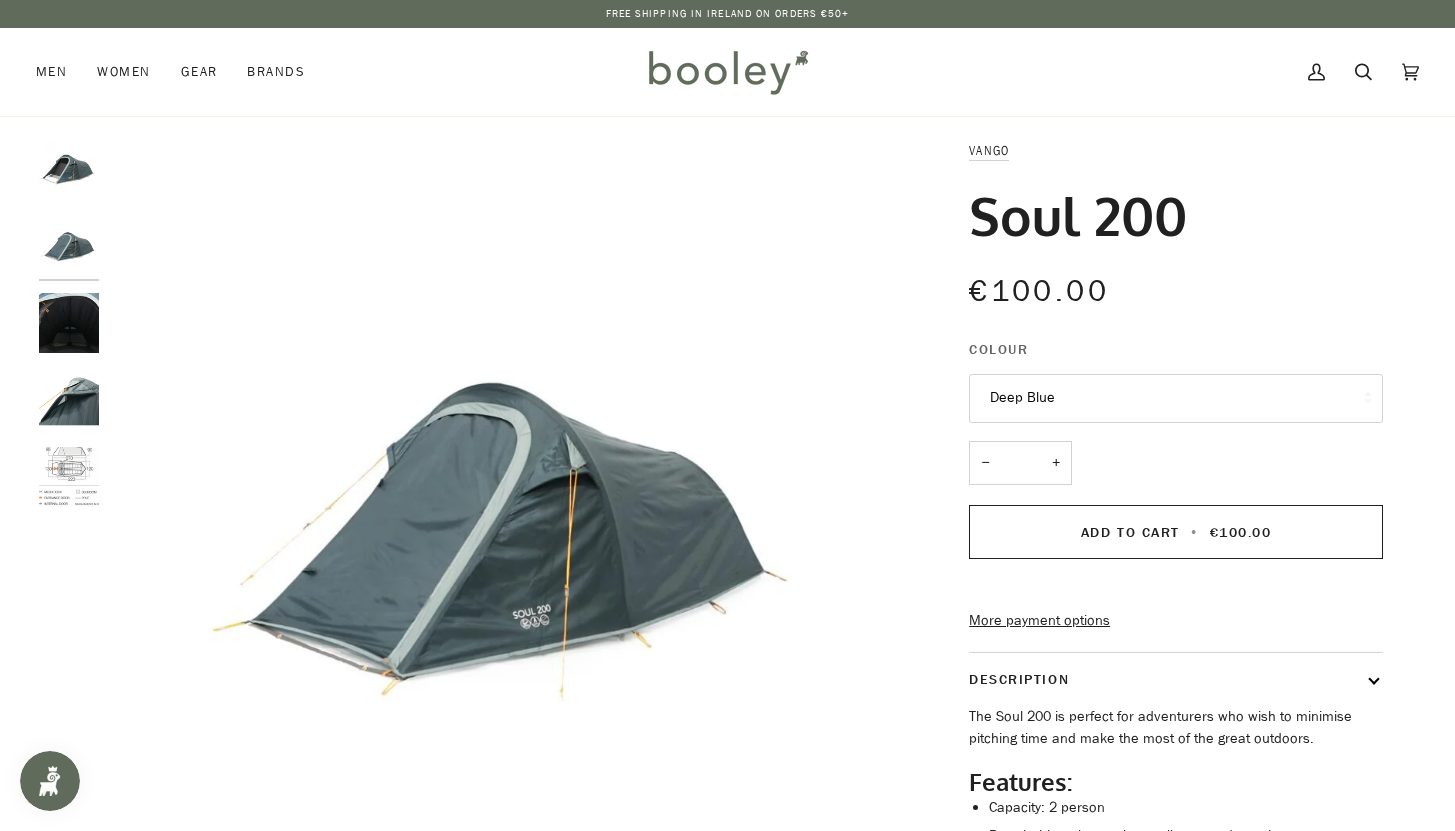 click at bounding box center [69, 323] 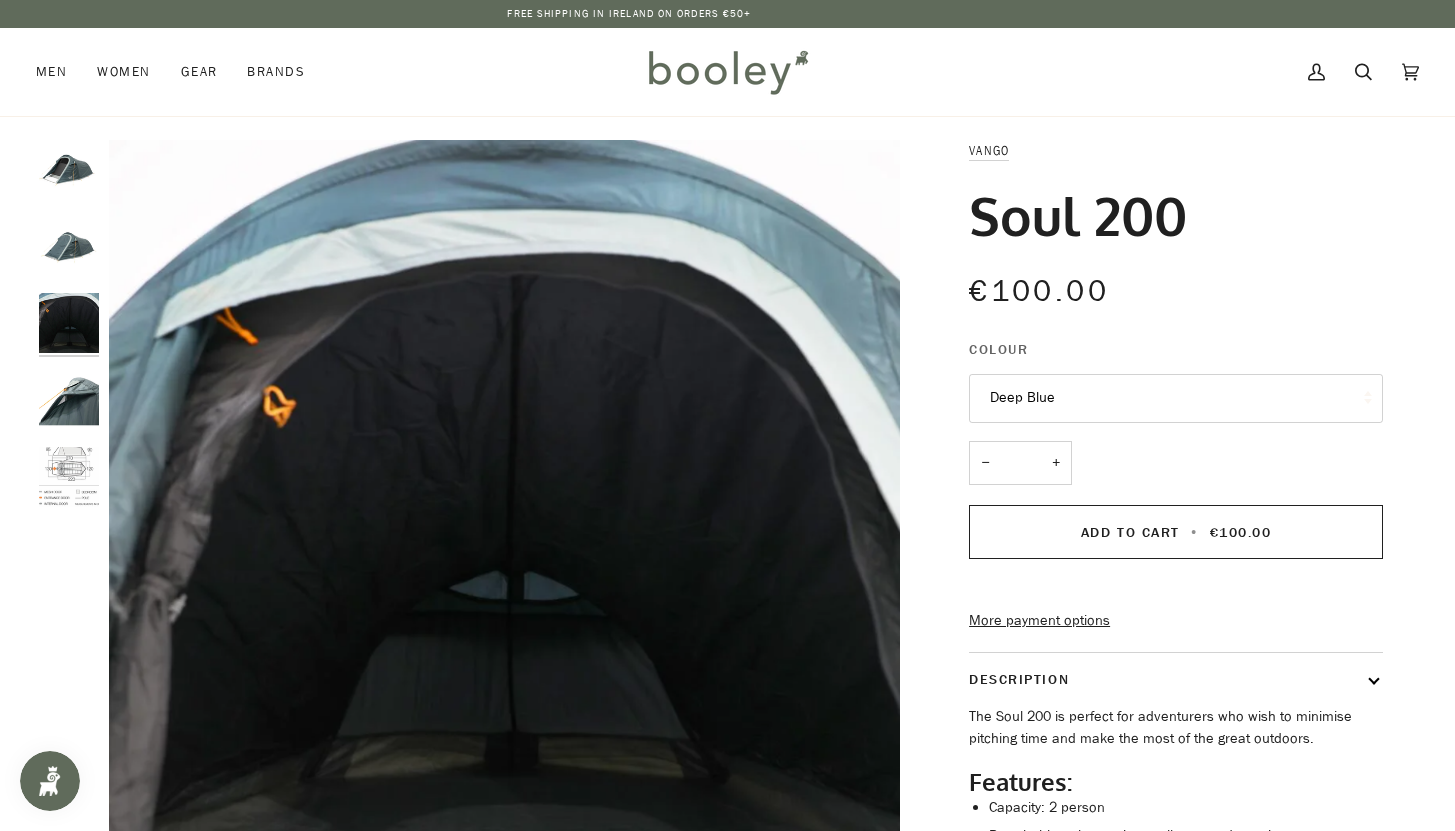 click at bounding box center (69, 400) 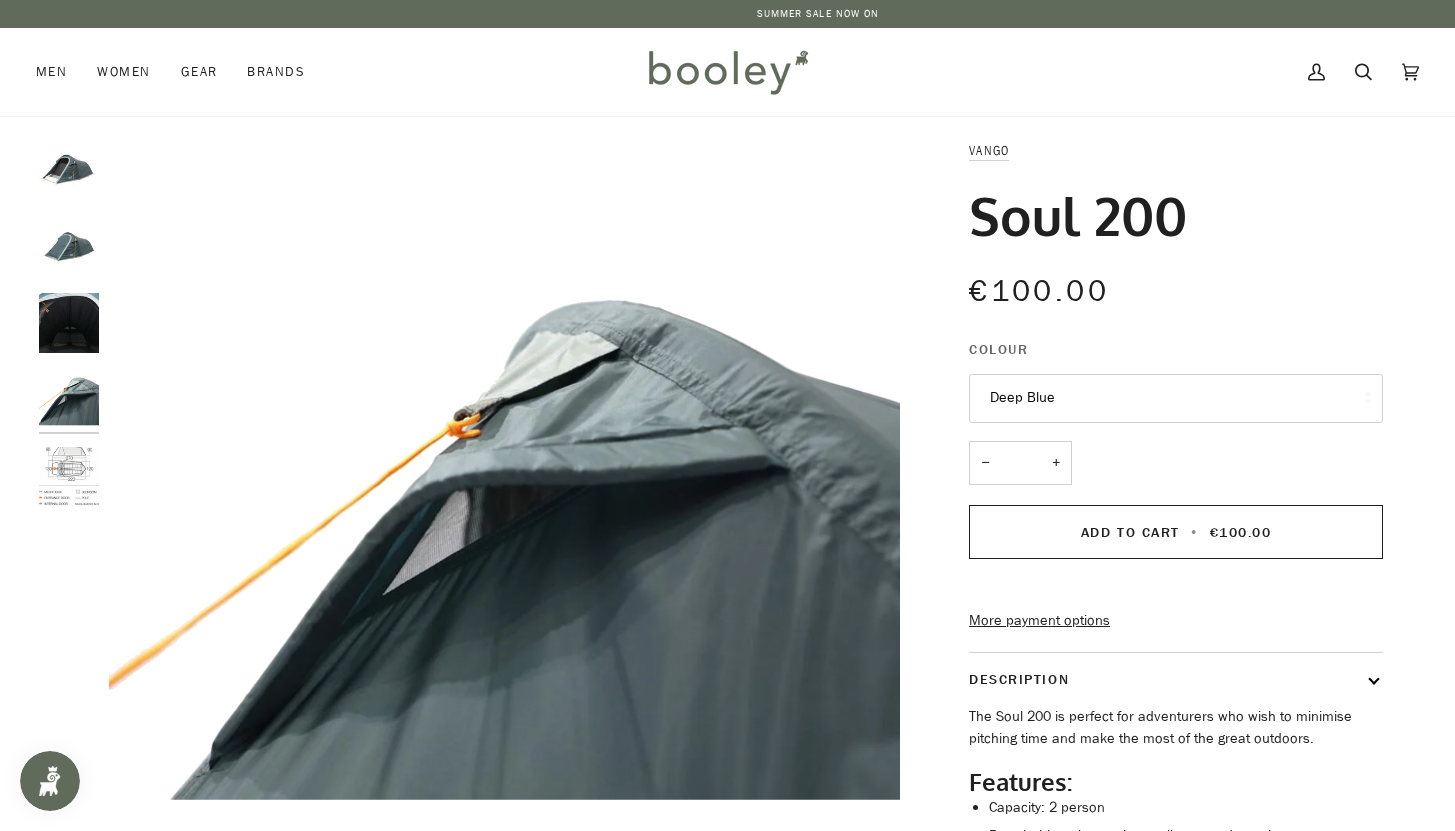 click at bounding box center (69, 477) 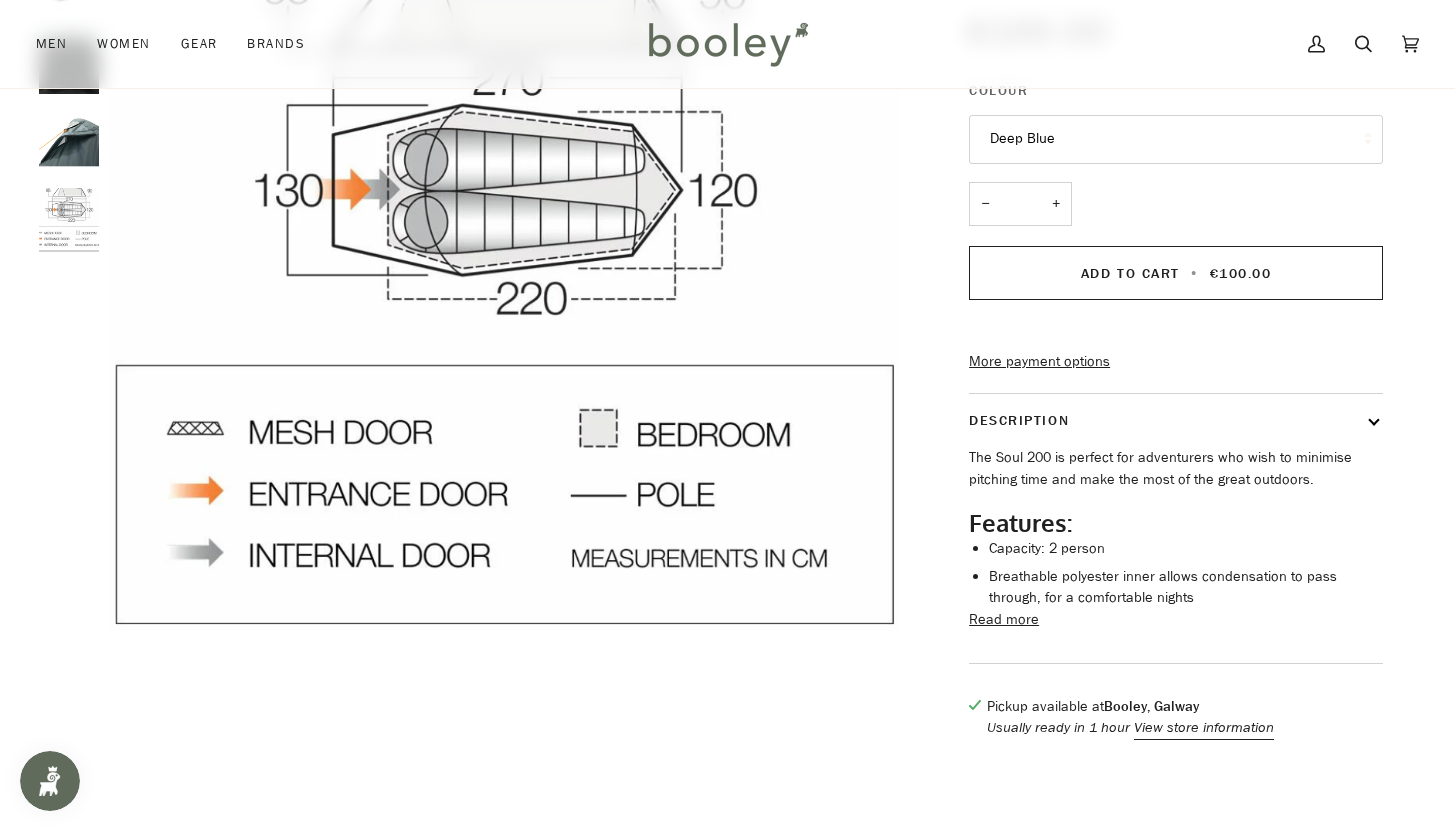 scroll, scrollTop: 252, scrollLeft: 0, axis: vertical 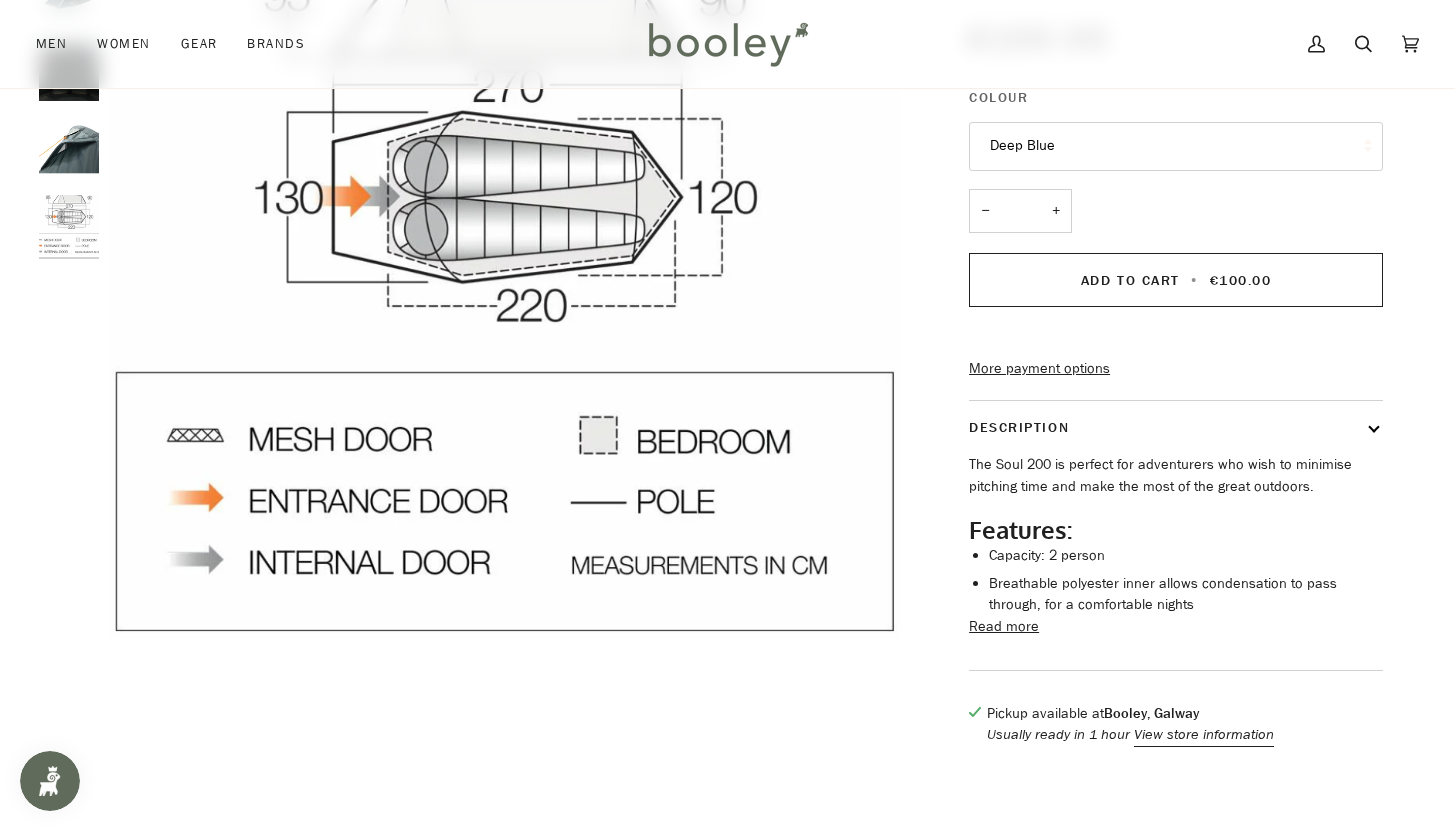 click on "Description" at bounding box center [1176, 427] 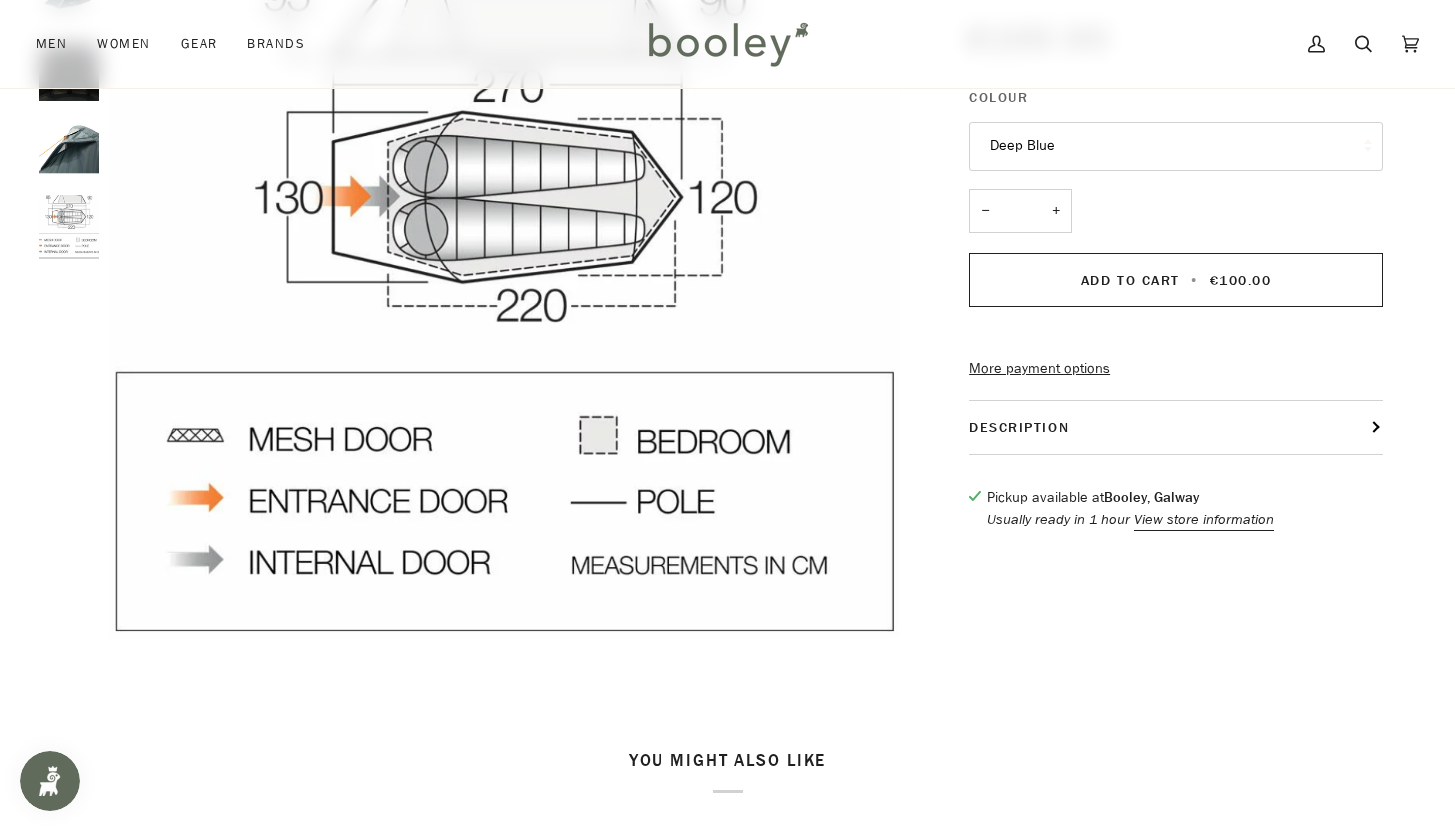 click on "Description" at bounding box center (1176, 427) 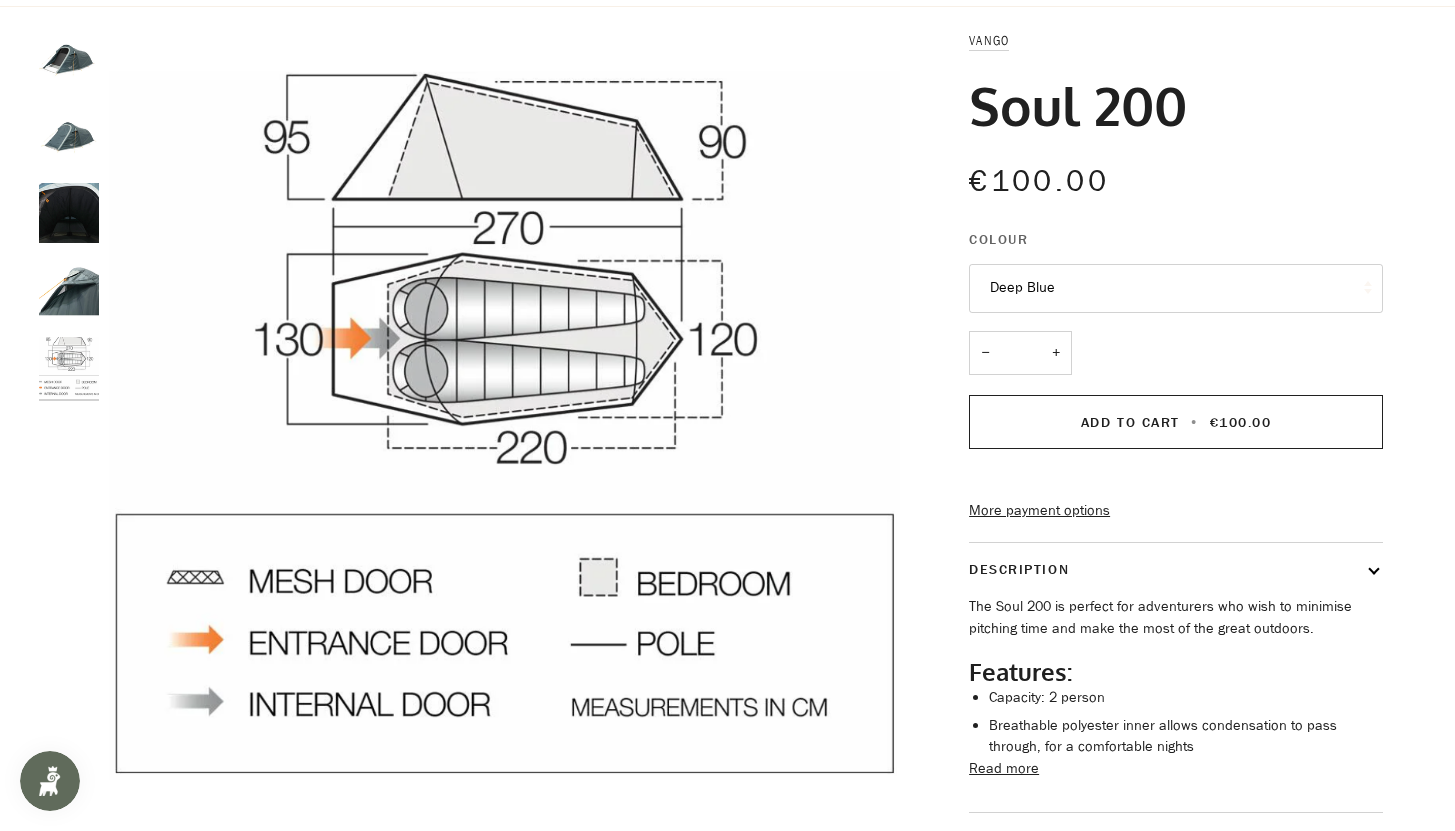 scroll, scrollTop: 0, scrollLeft: 0, axis: both 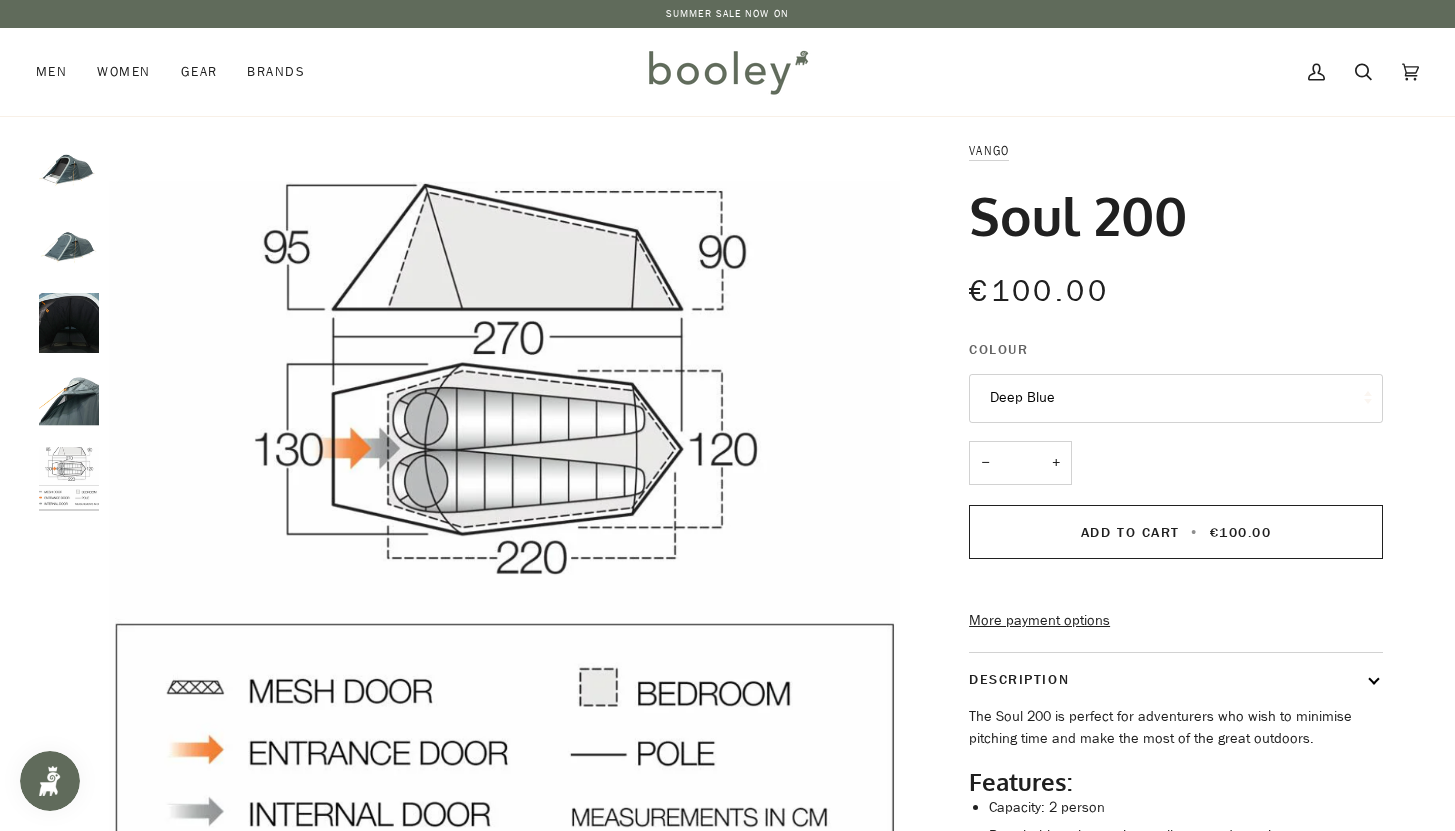 click at bounding box center (69, 400) 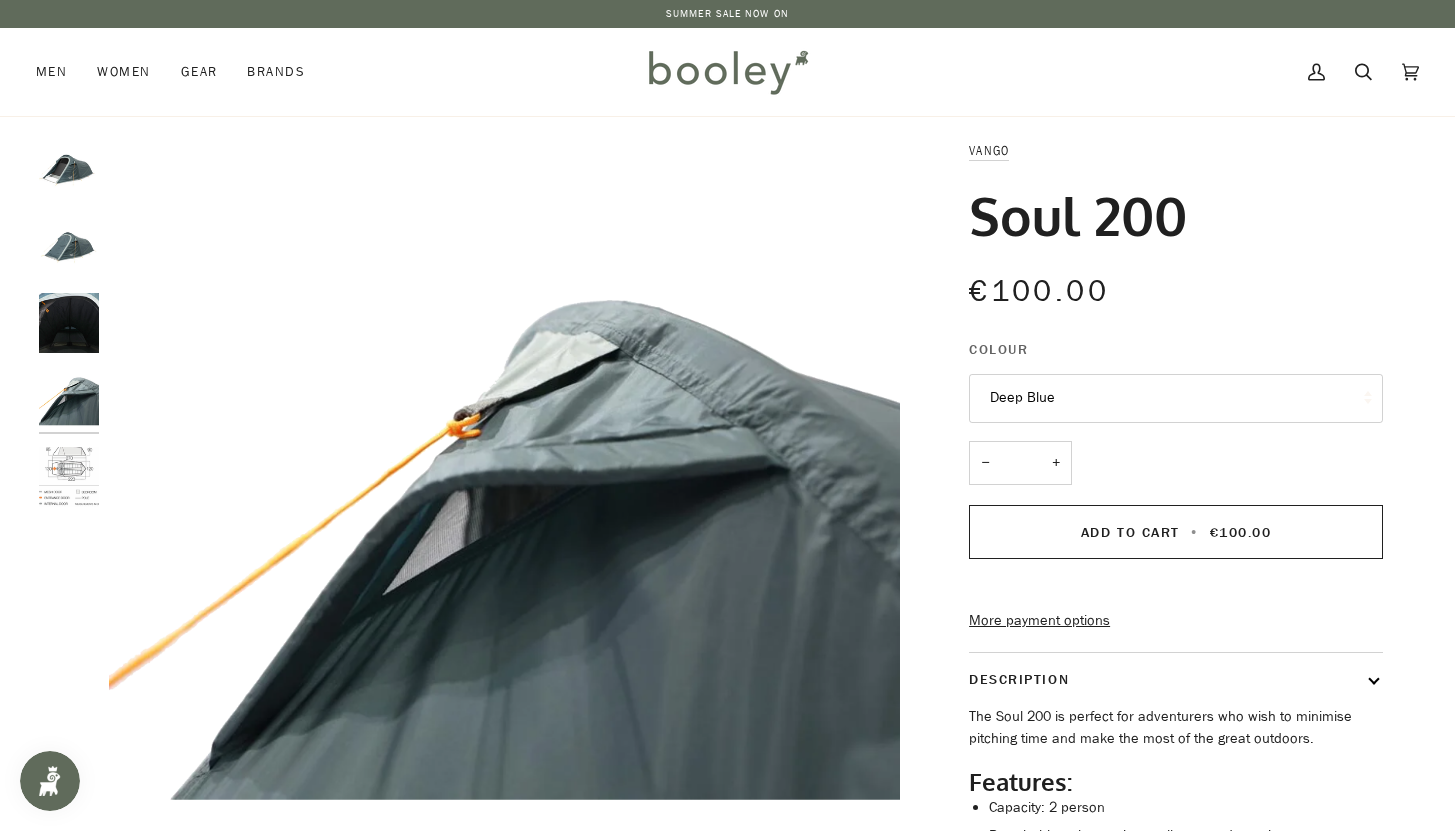 click at bounding box center (69, 323) 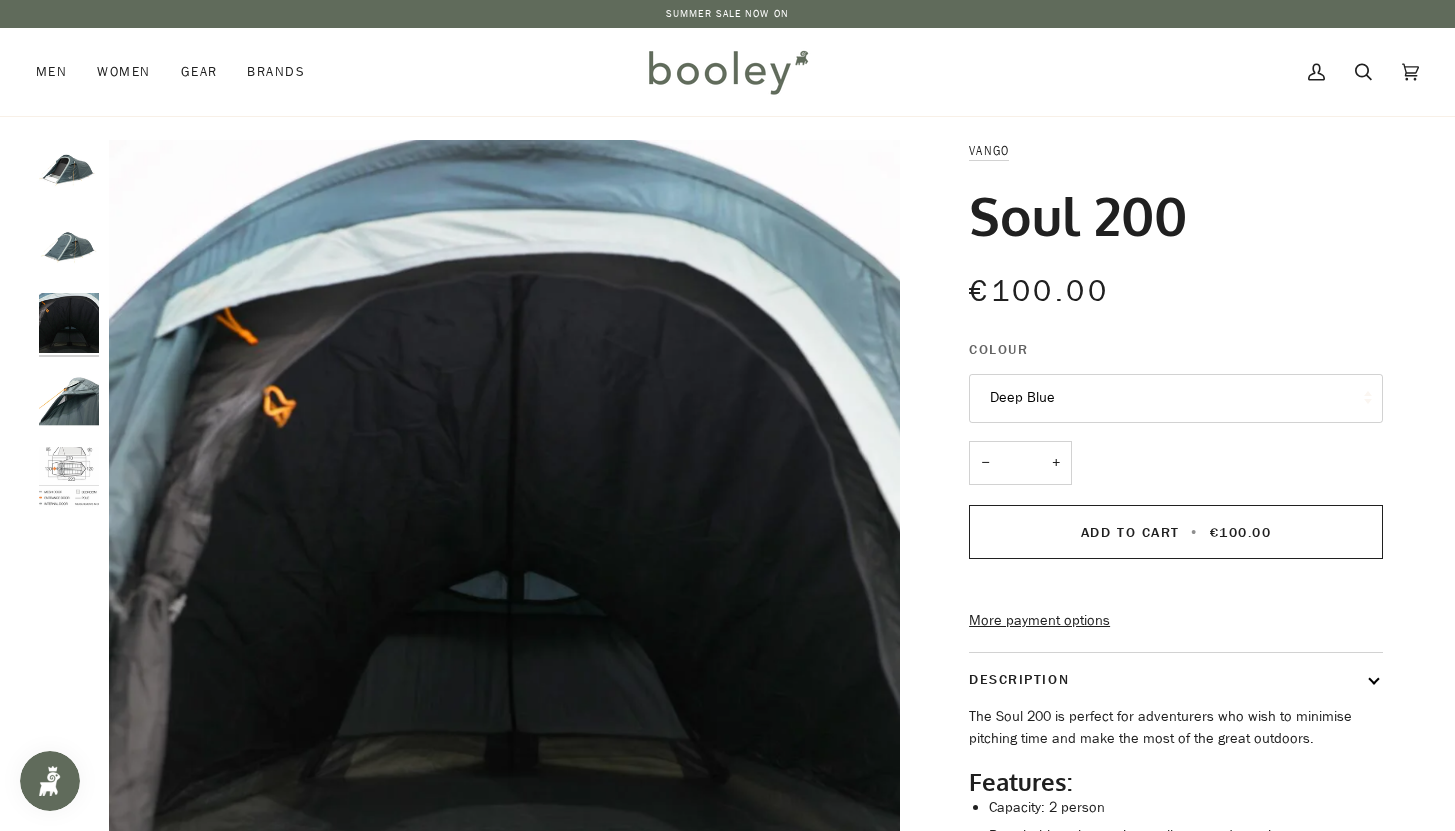 click at bounding box center (69, 247) 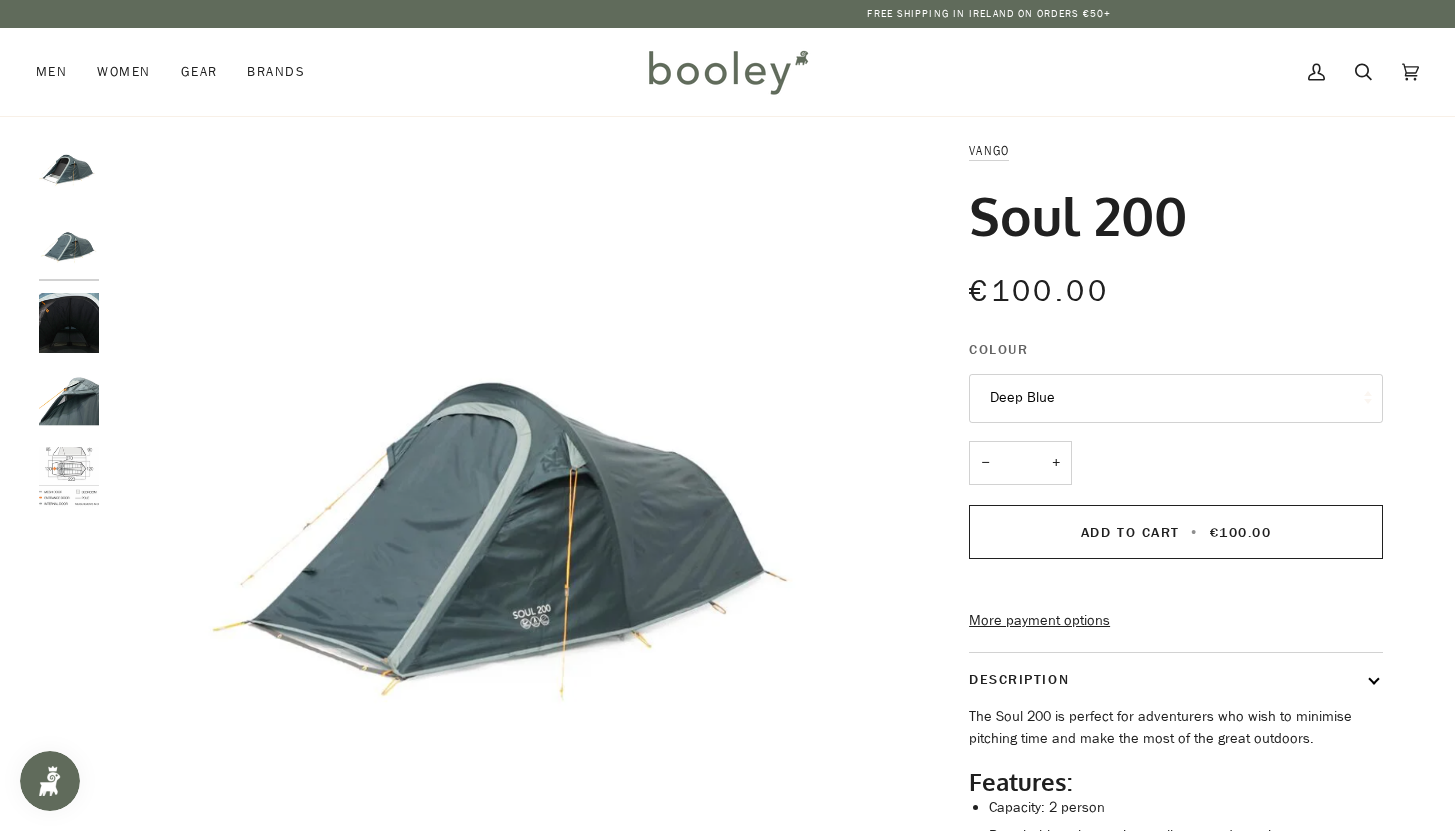 click at bounding box center (69, 170) 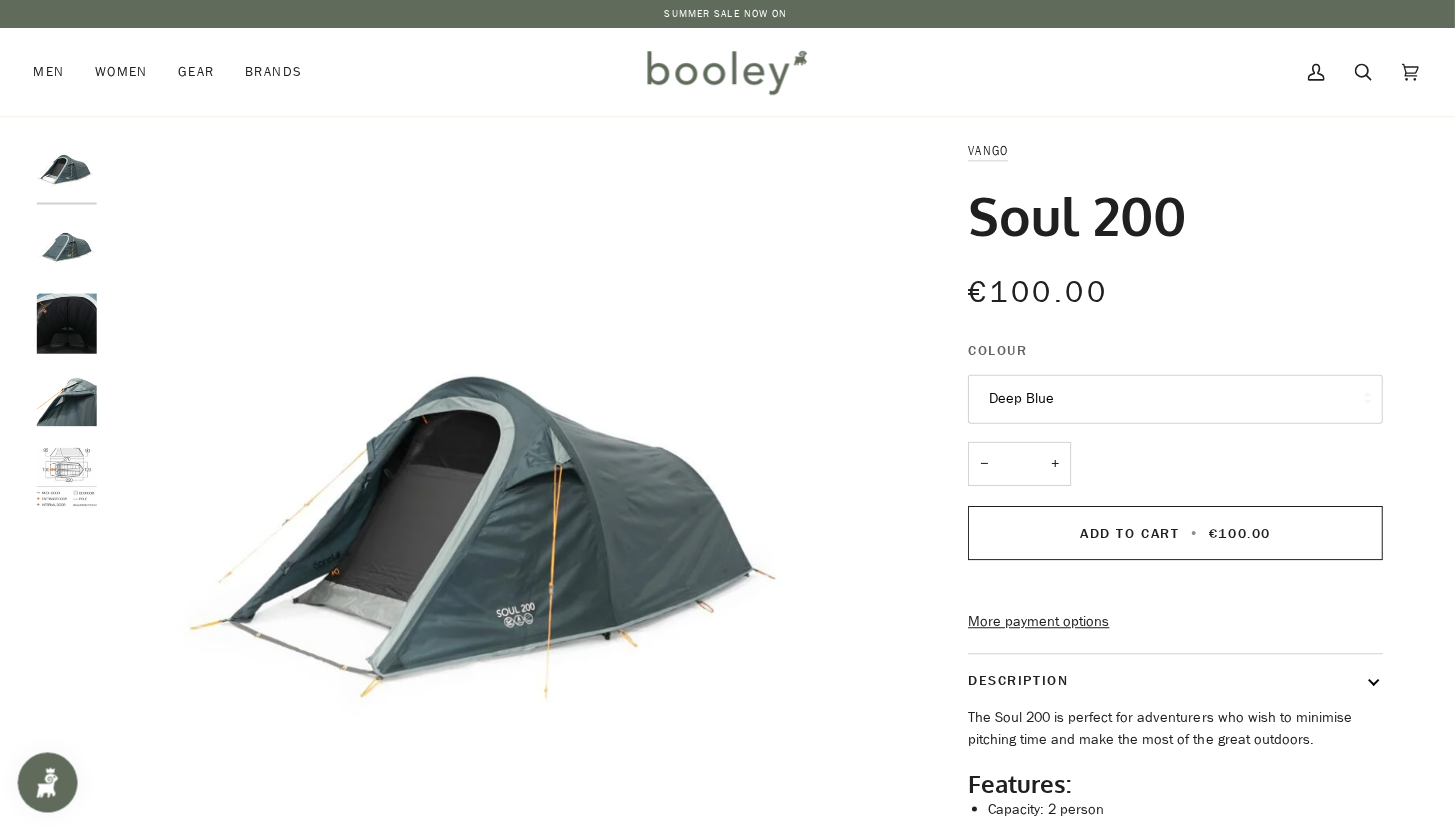 scroll, scrollTop: 0, scrollLeft: 0, axis: both 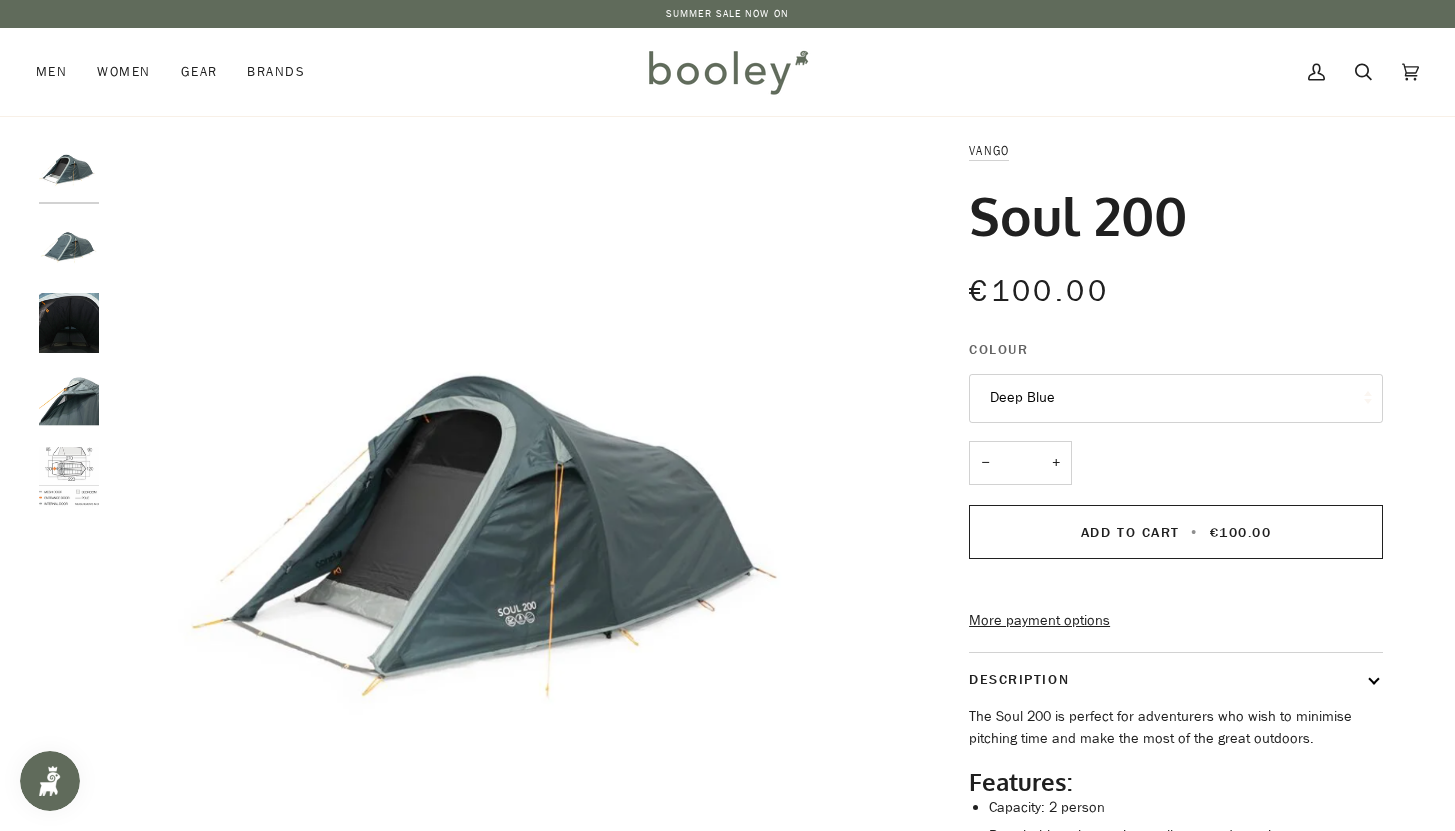 click at bounding box center (504, 535) 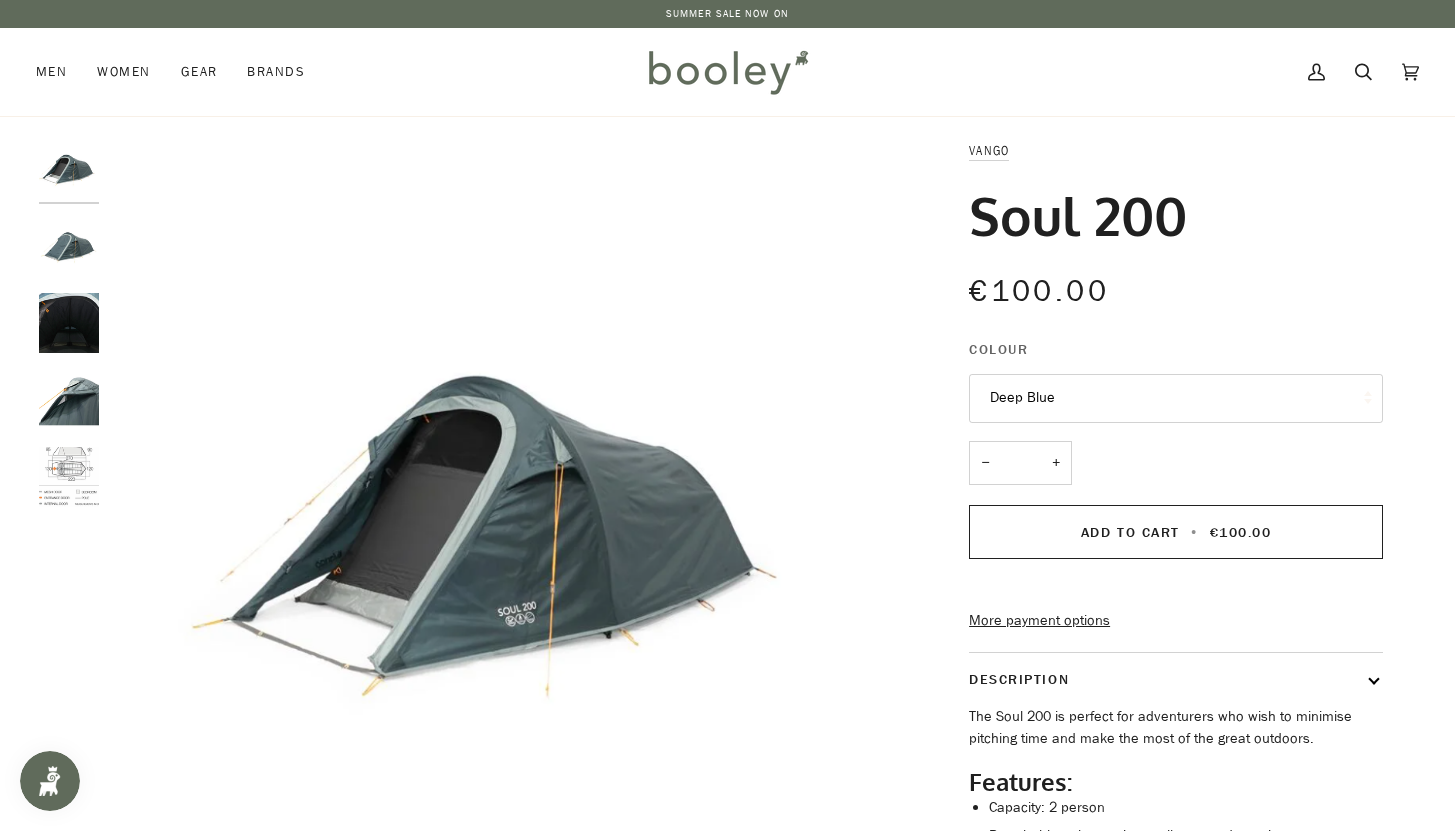 click at bounding box center (504, 535) 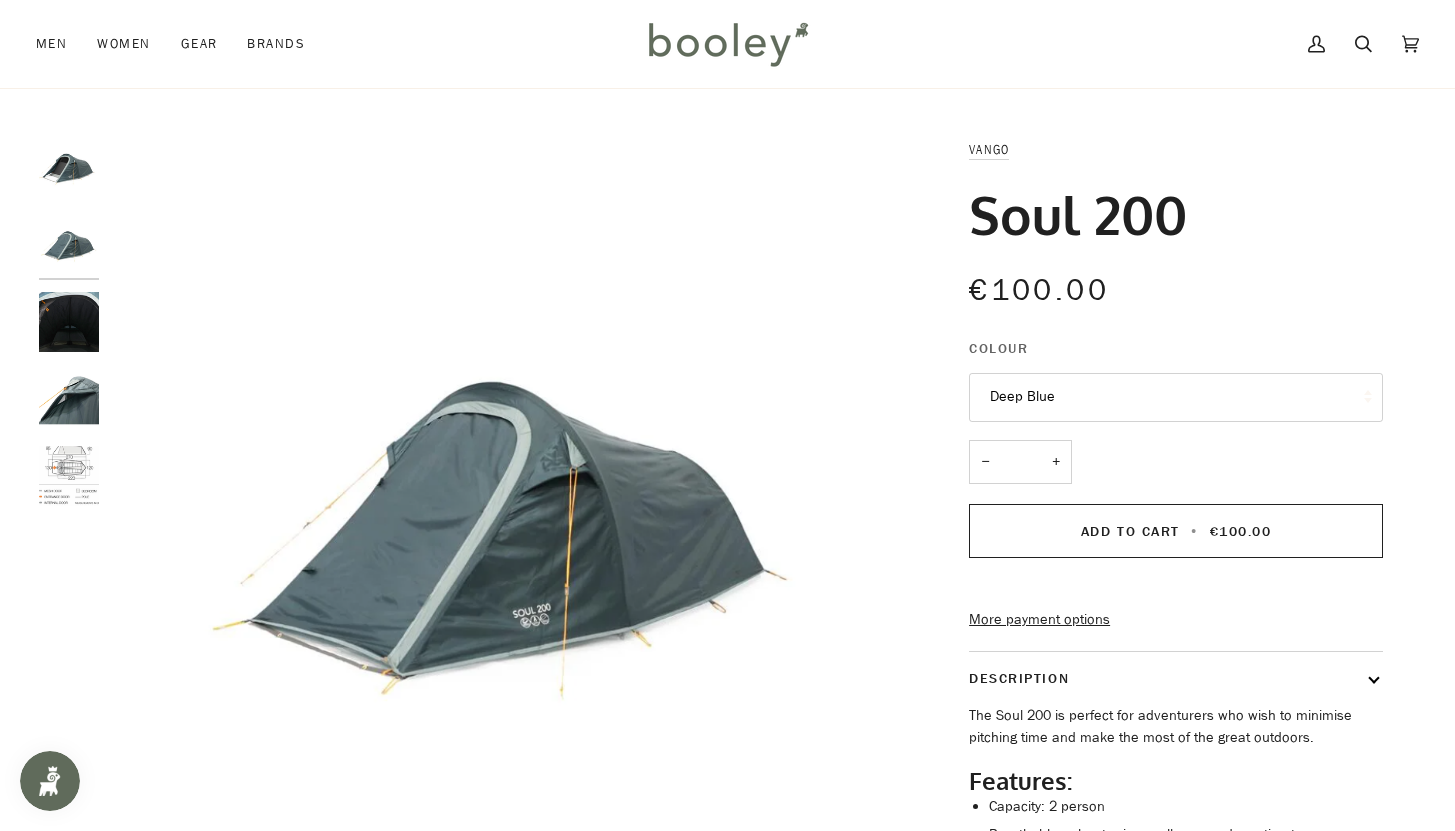 scroll, scrollTop: 0, scrollLeft: 0, axis: both 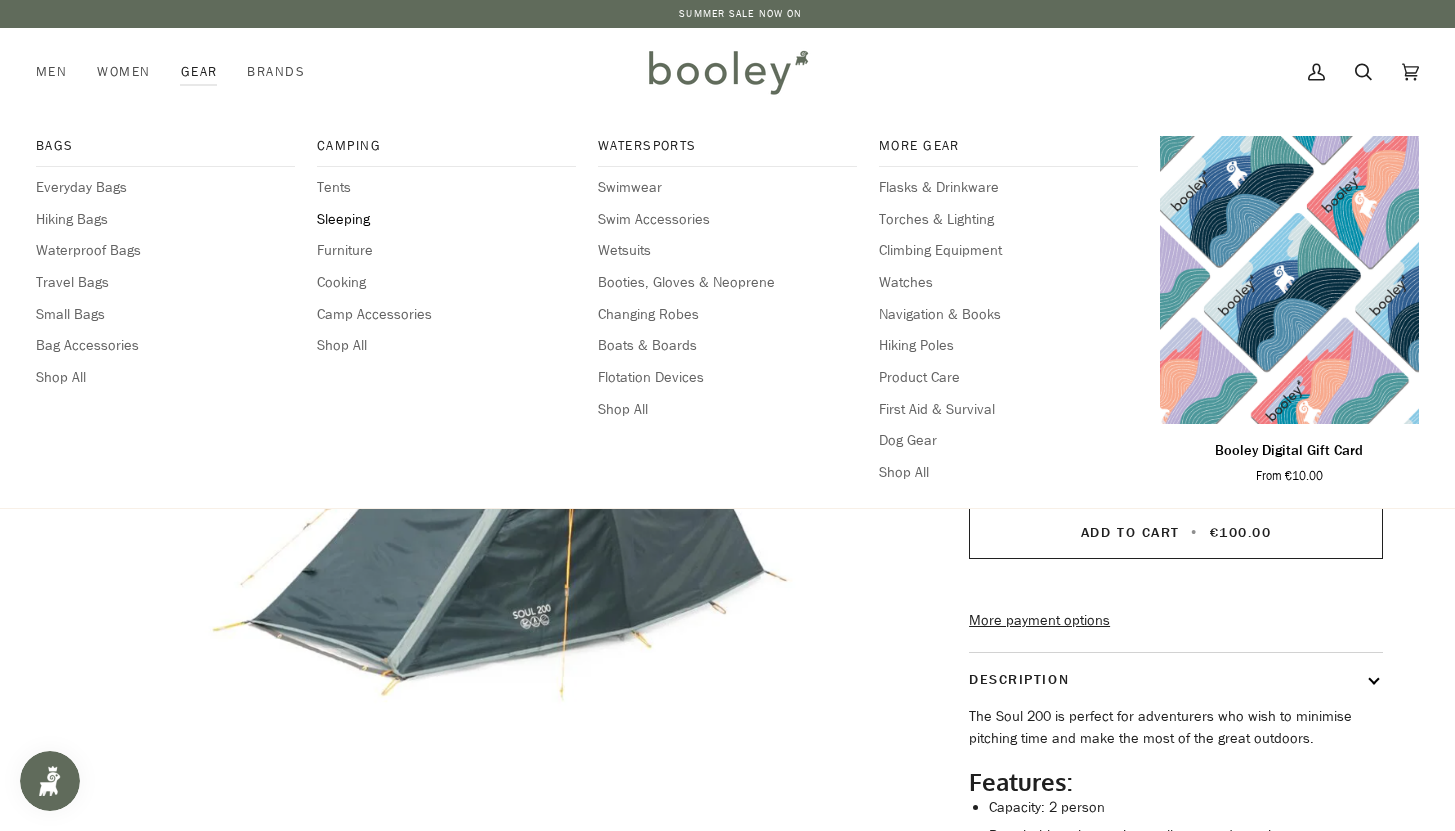 click on "Sleeping" at bounding box center (446, 220) 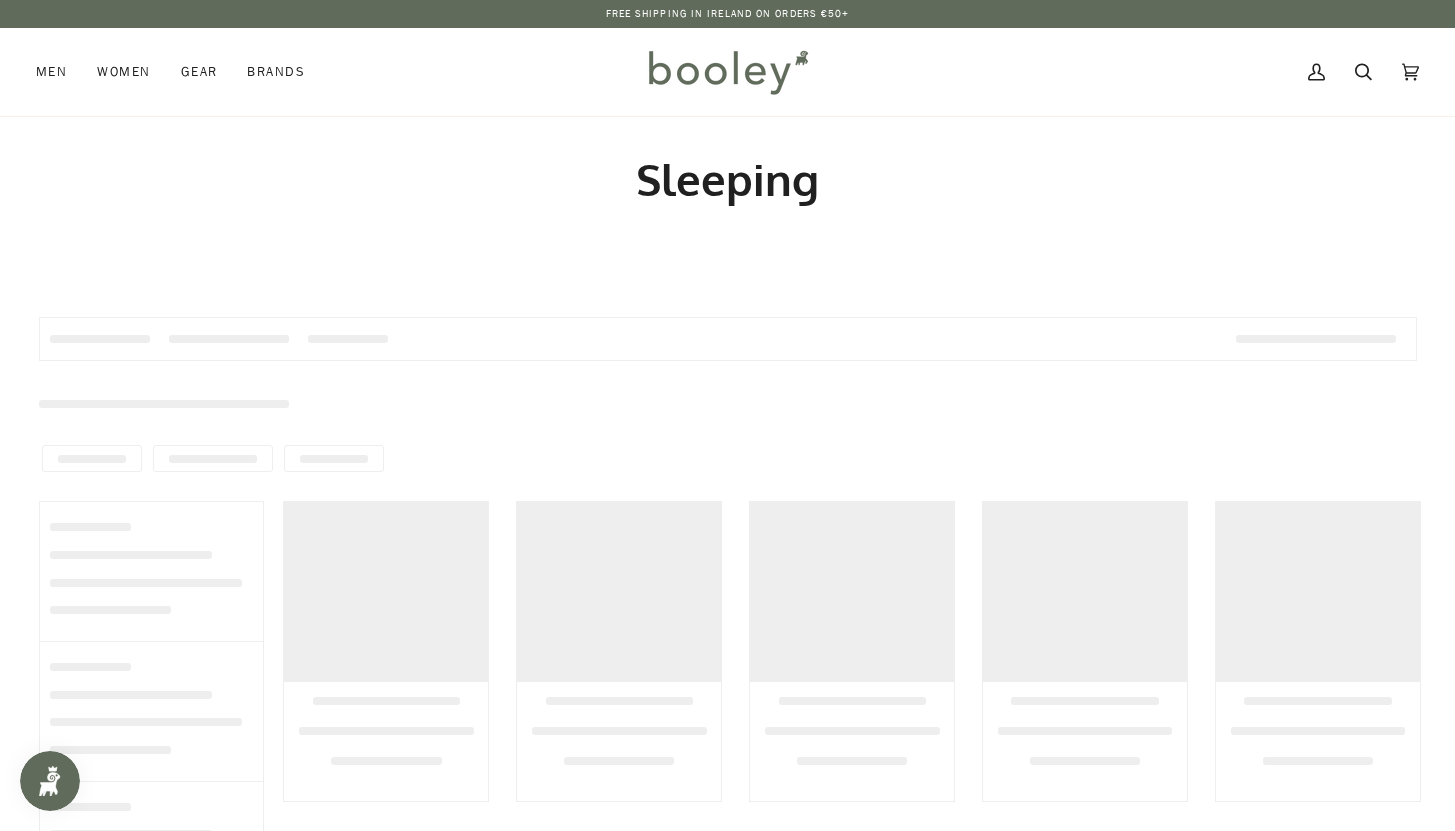 scroll, scrollTop: 0, scrollLeft: 0, axis: both 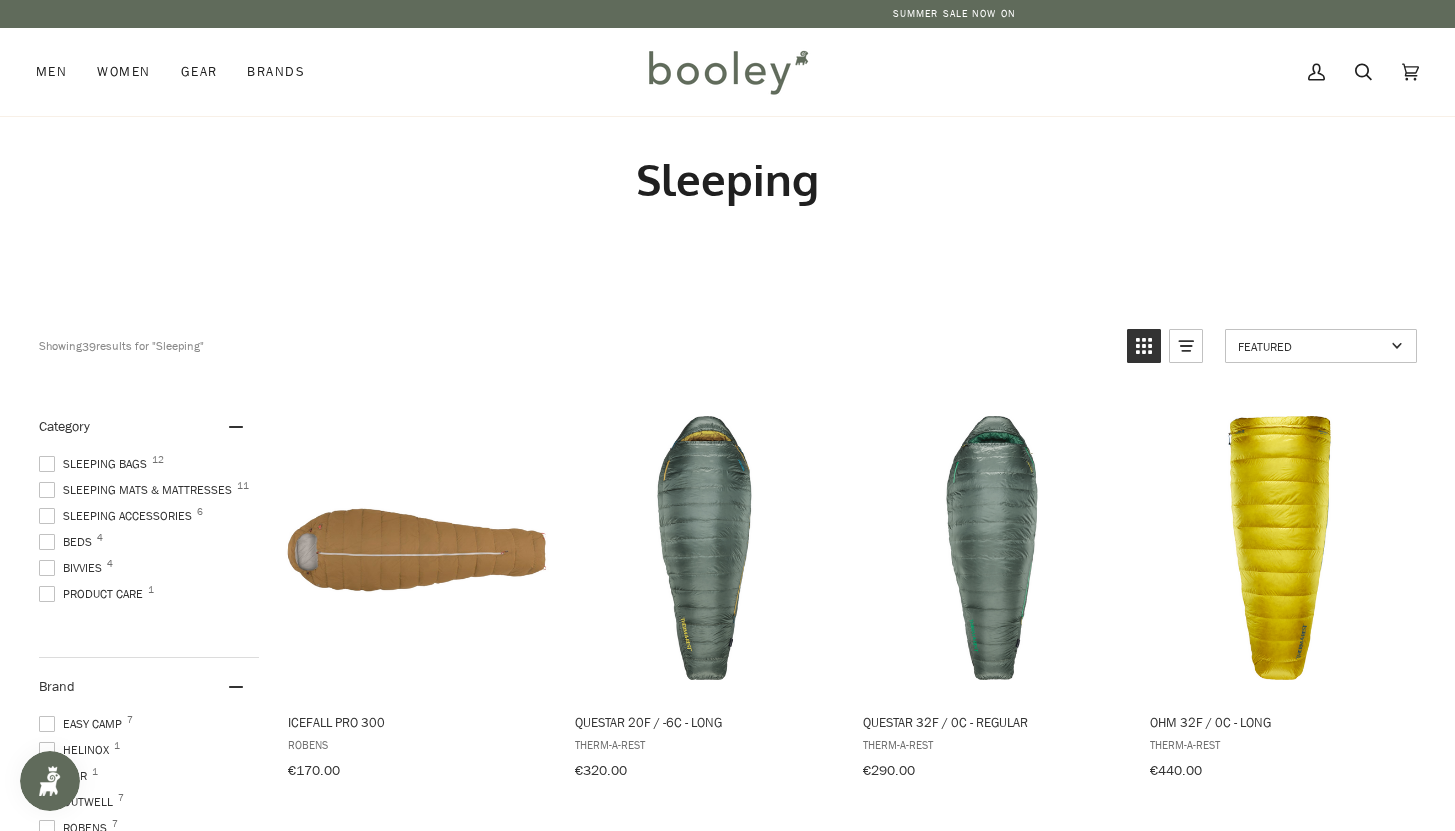 click at bounding box center (47, 490) 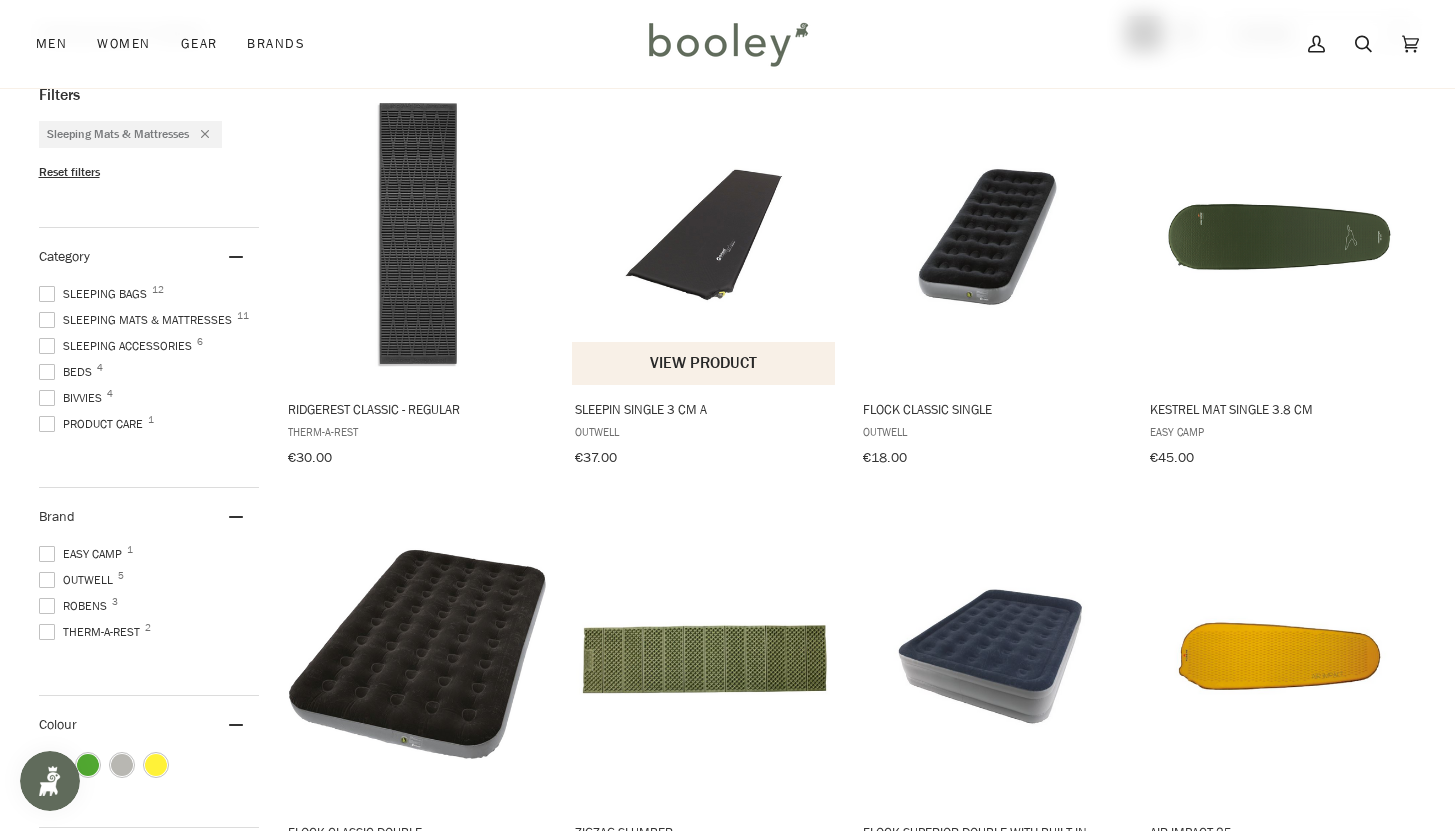 scroll, scrollTop: 289, scrollLeft: 0, axis: vertical 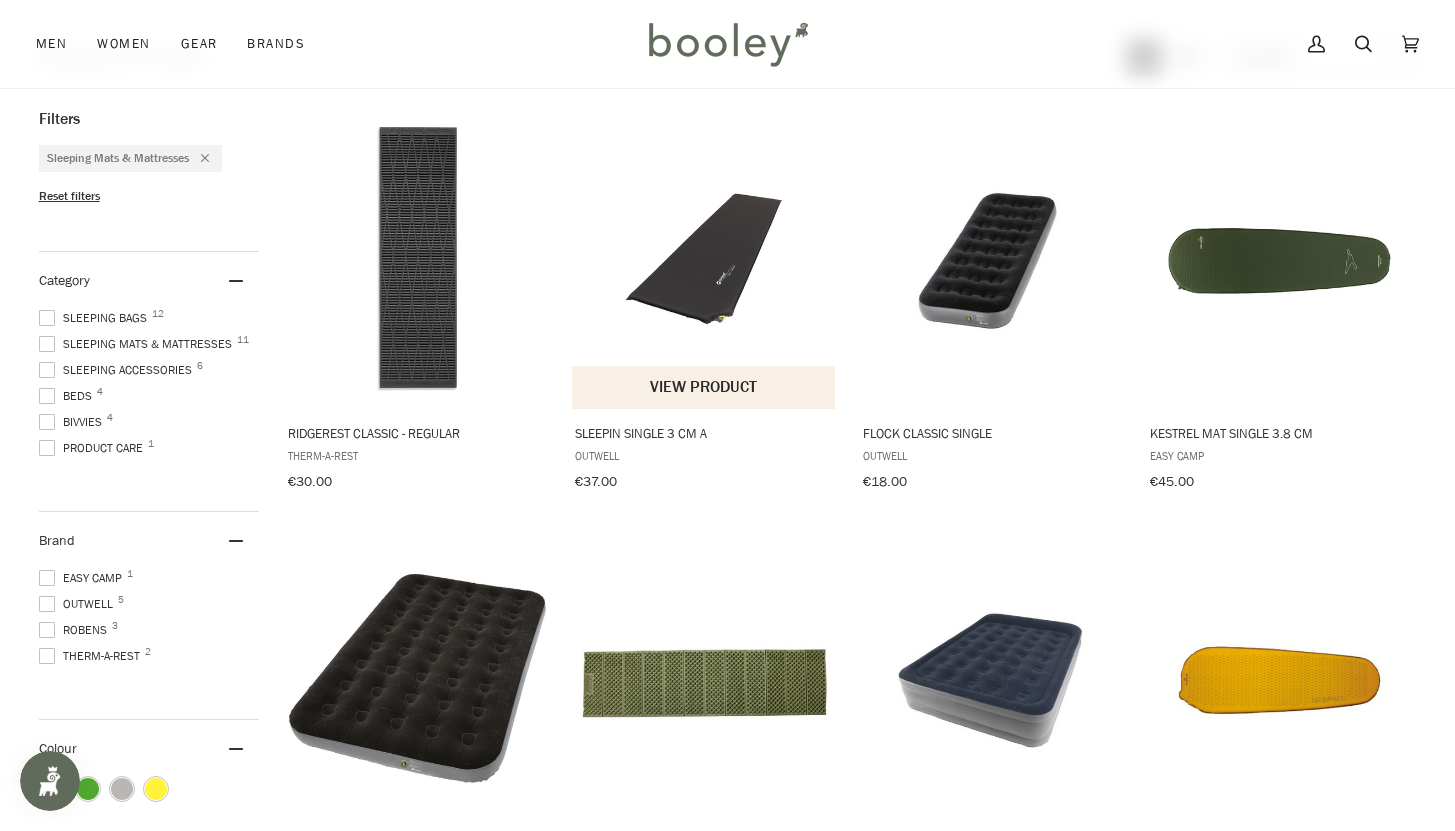 click at bounding box center [704, 259] 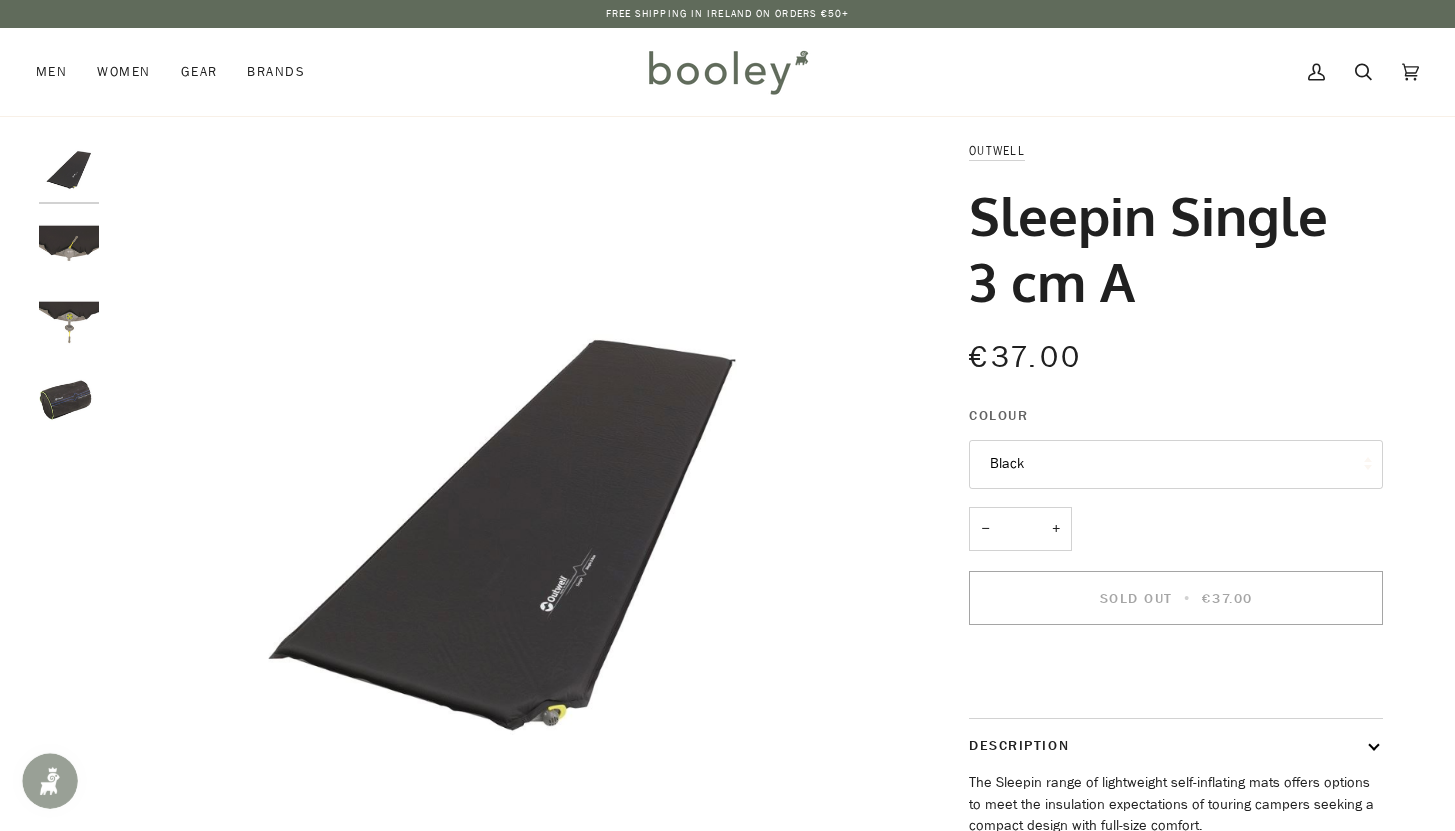 scroll, scrollTop: 0, scrollLeft: 0, axis: both 